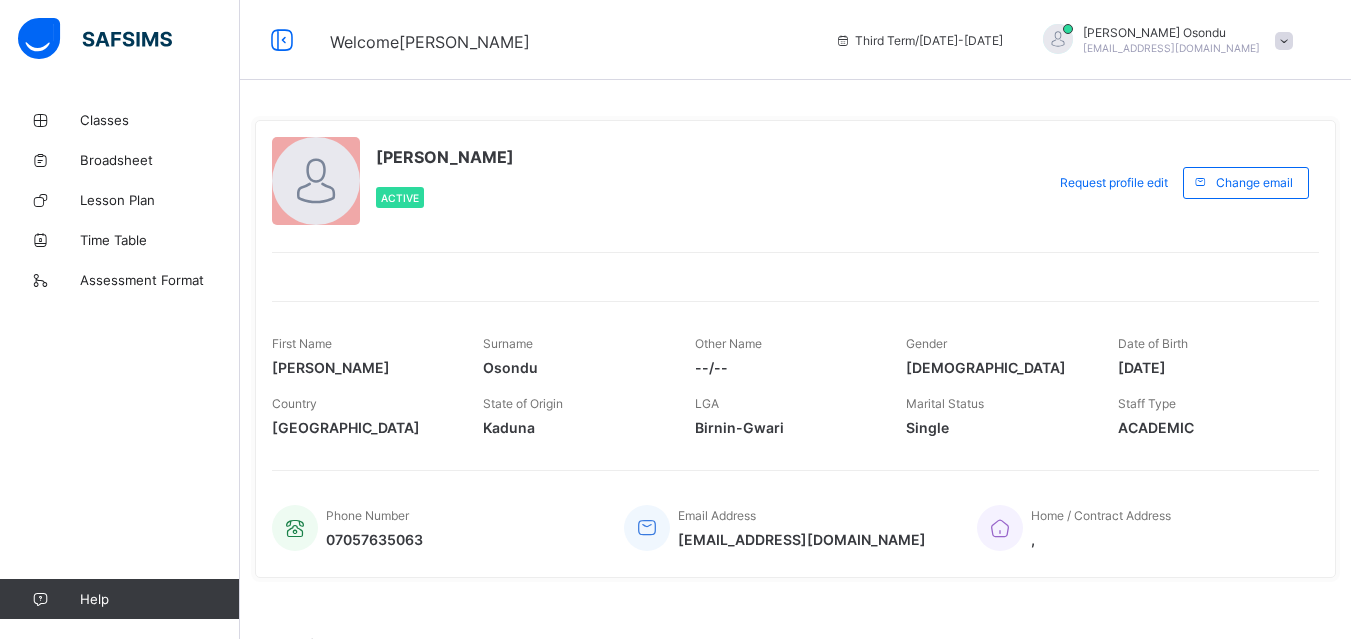 scroll, scrollTop: 0, scrollLeft: 0, axis: both 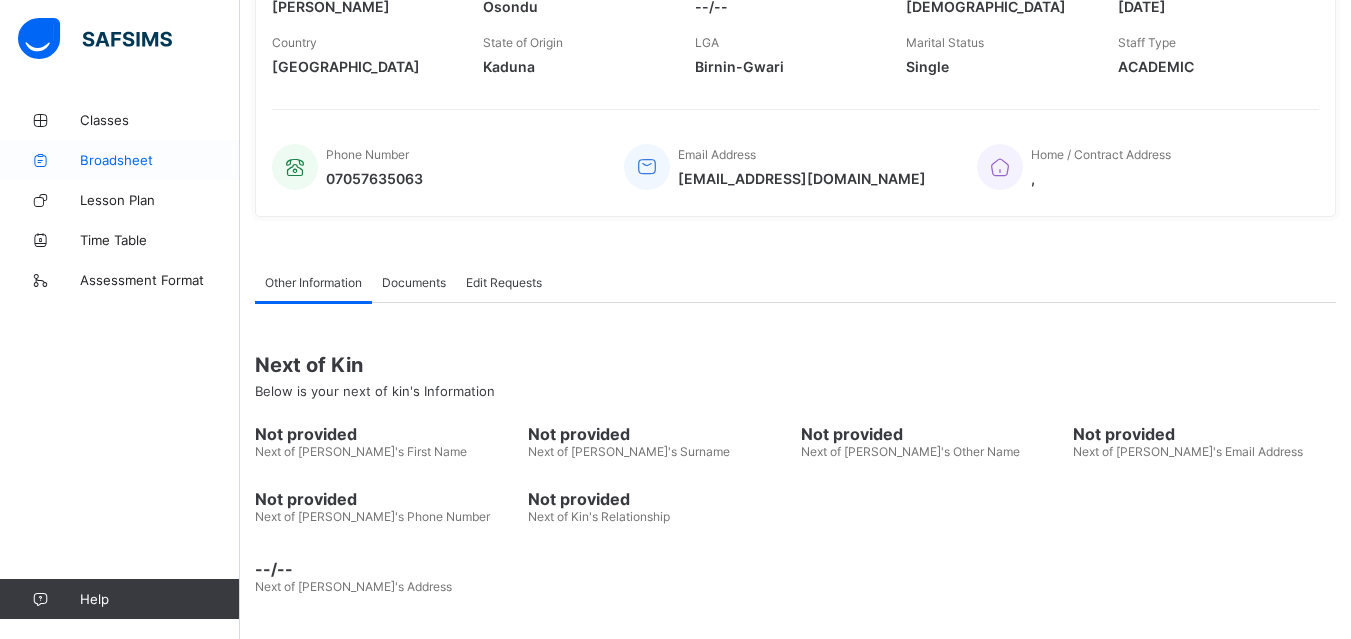 click on "Broadsheet" at bounding box center [160, 160] 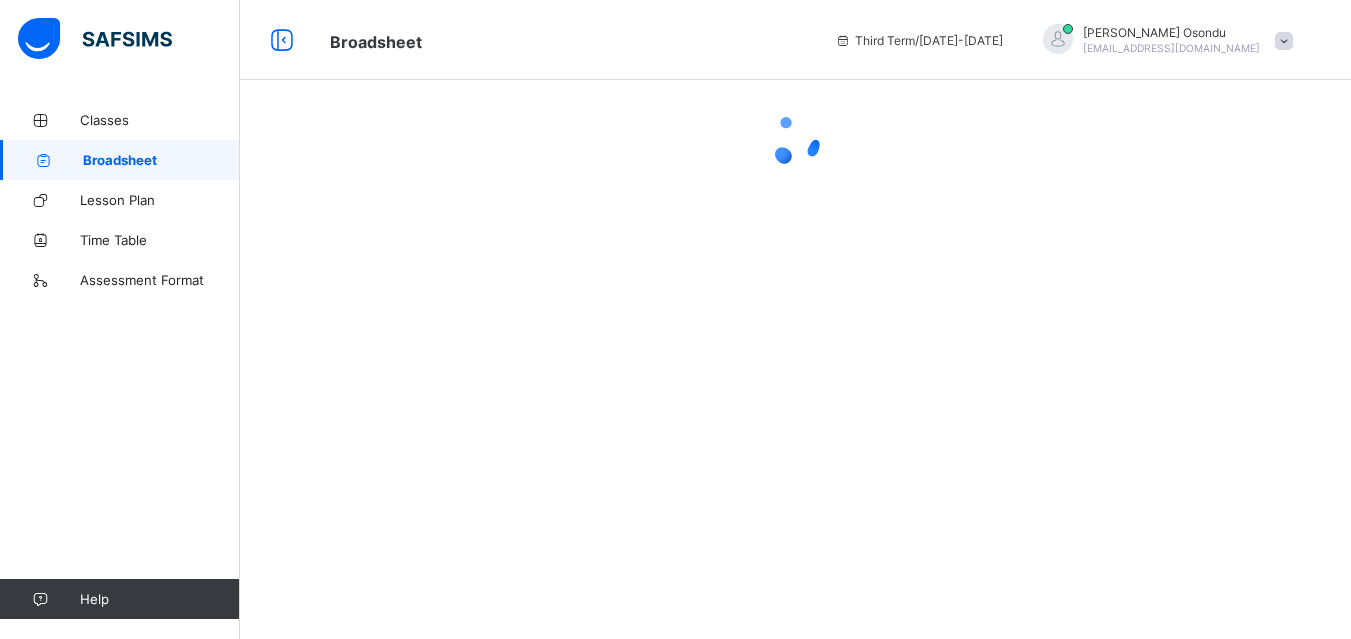 scroll, scrollTop: 0, scrollLeft: 0, axis: both 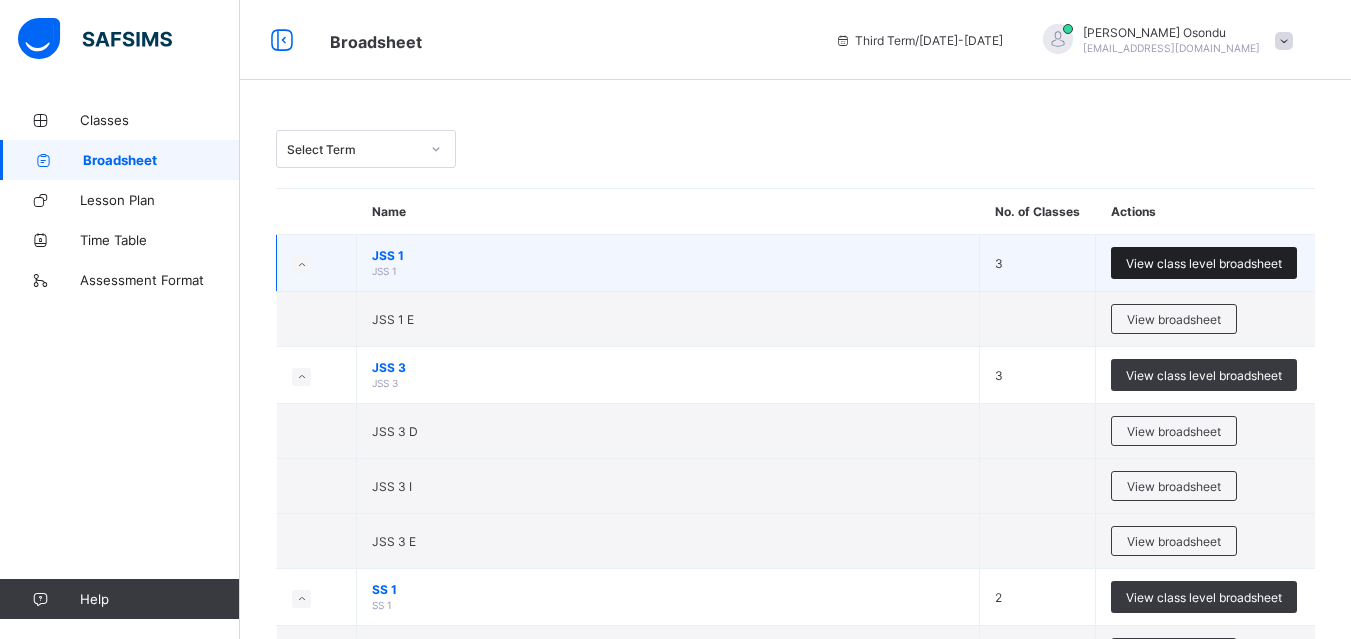 click on "View class level broadsheet" at bounding box center [1204, 263] 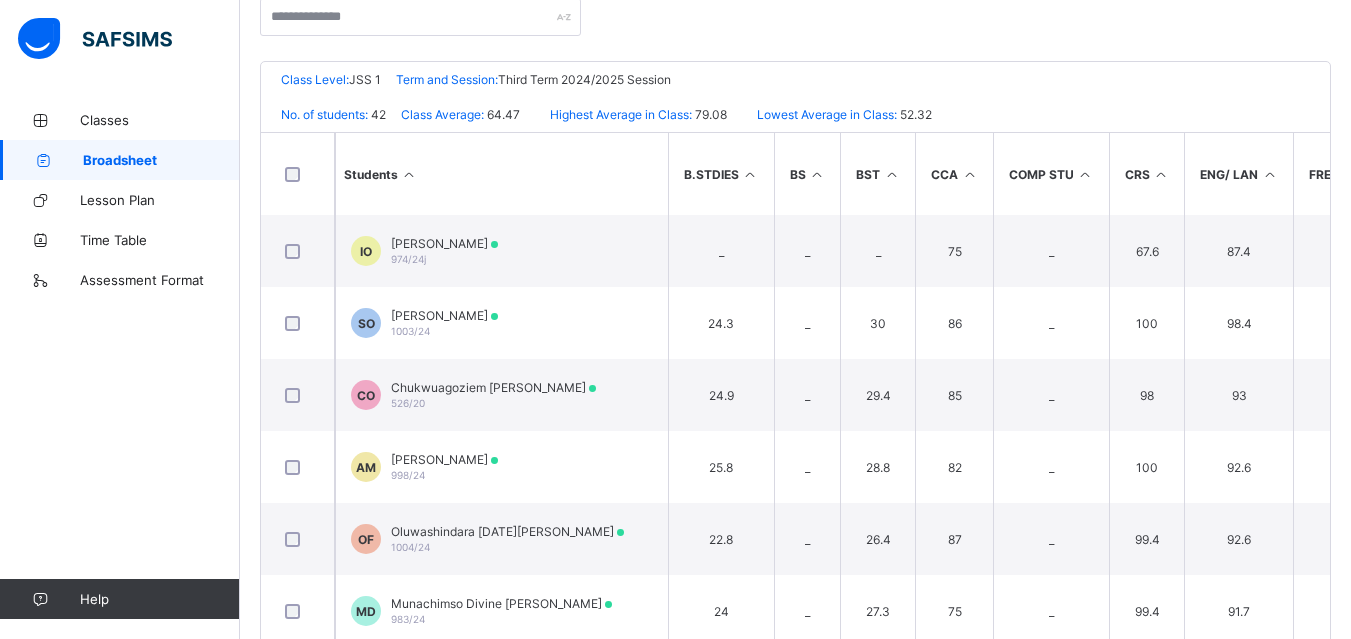 scroll, scrollTop: 400, scrollLeft: 0, axis: vertical 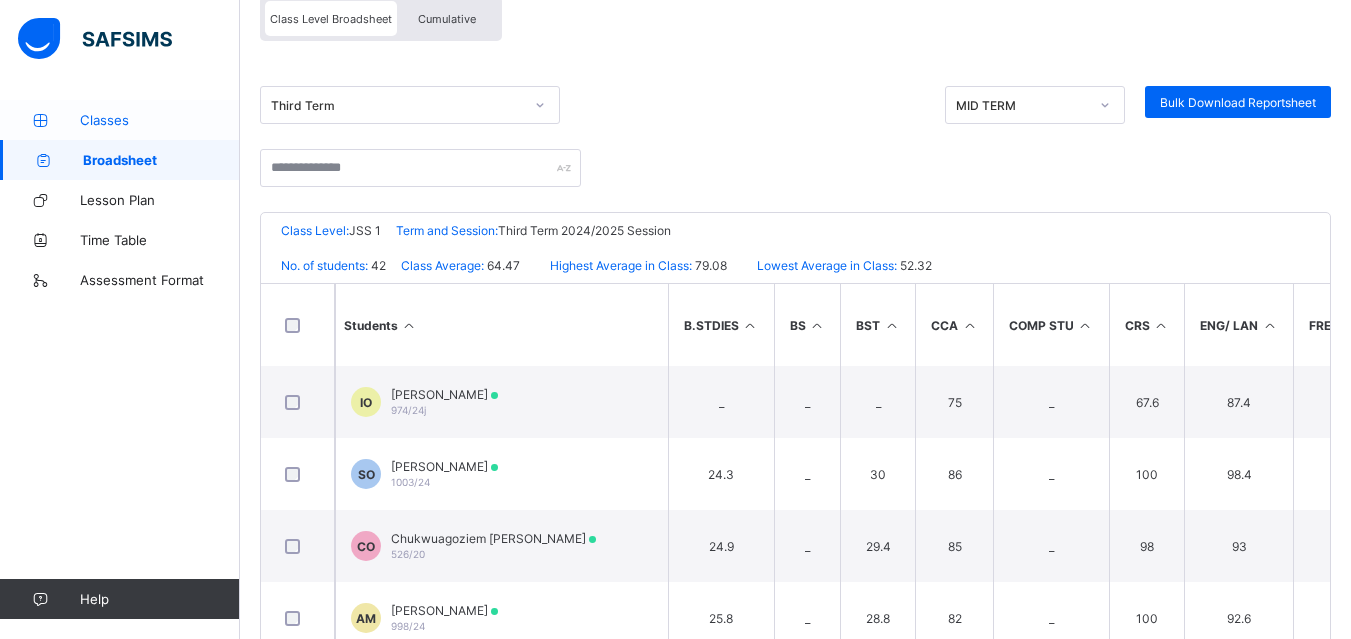 click on "Classes" at bounding box center [120, 120] 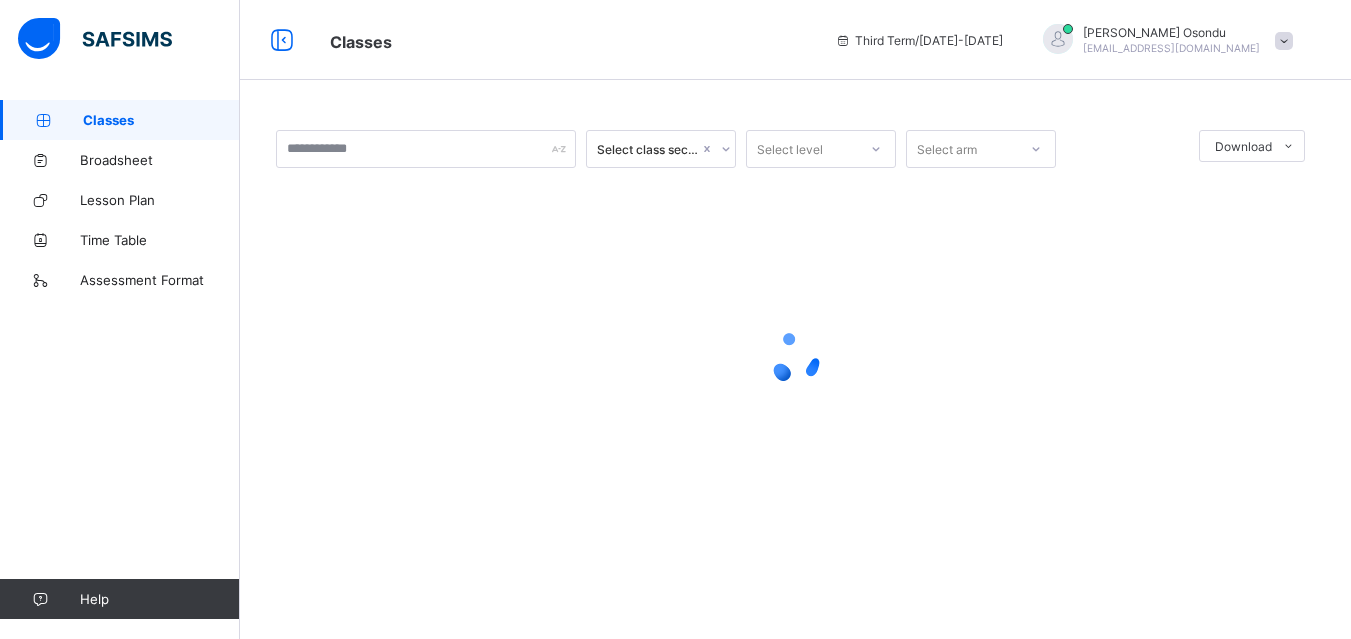 scroll, scrollTop: 0, scrollLeft: 0, axis: both 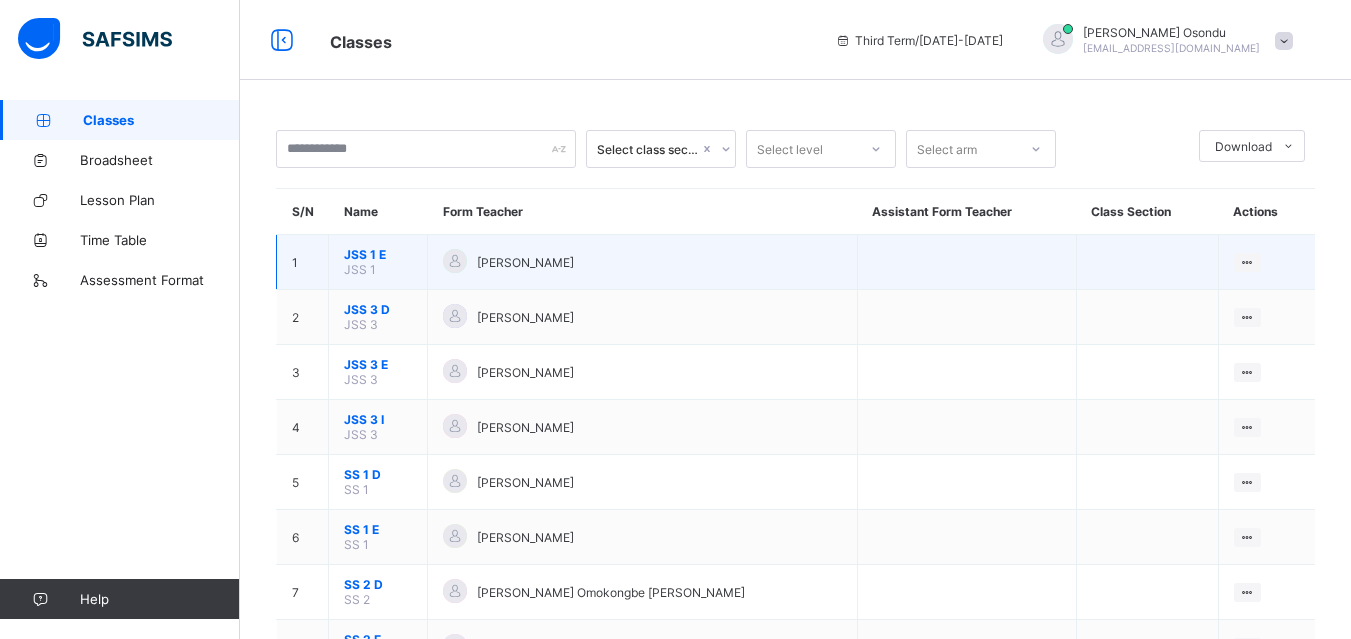 click on "View Class" at bounding box center [1266, 262] 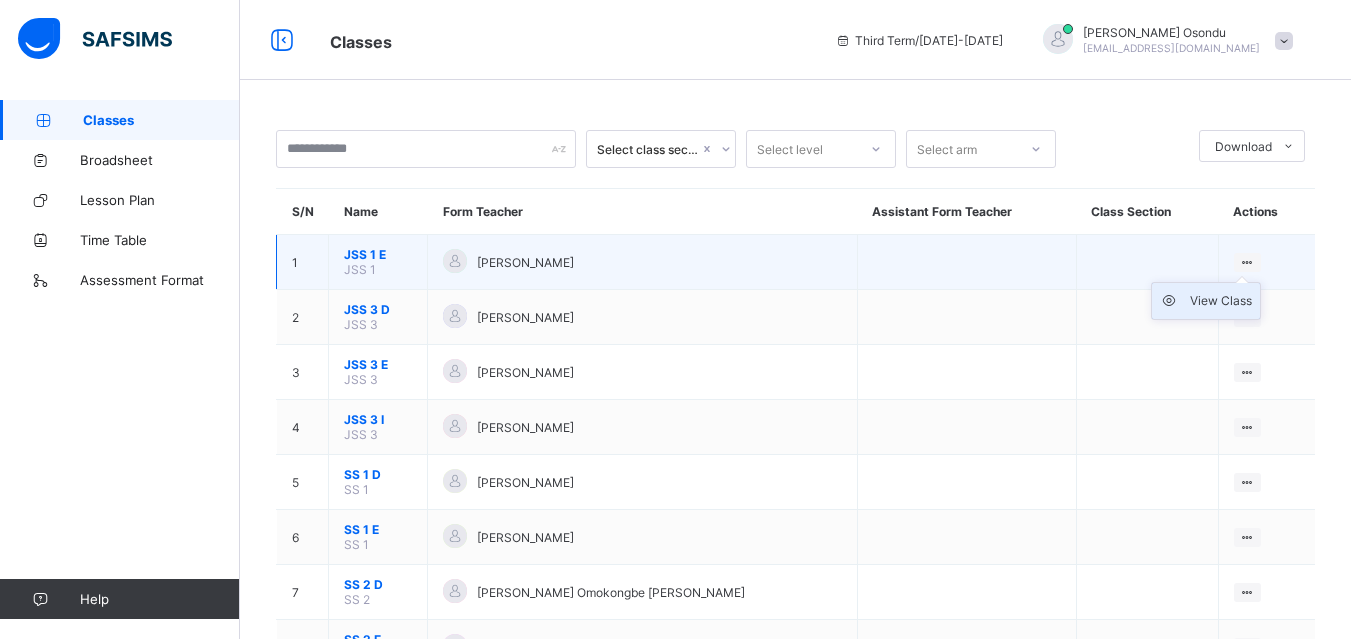 click on "View Class" at bounding box center (1221, 301) 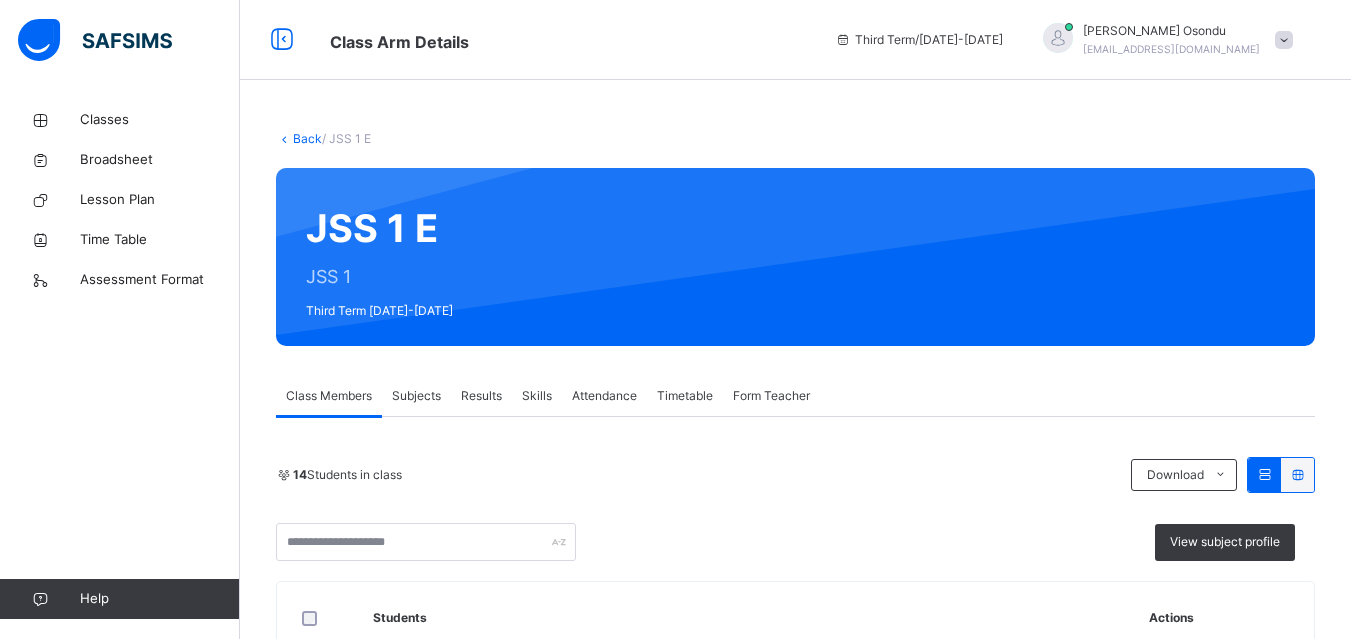 click on "Results" at bounding box center [481, 396] 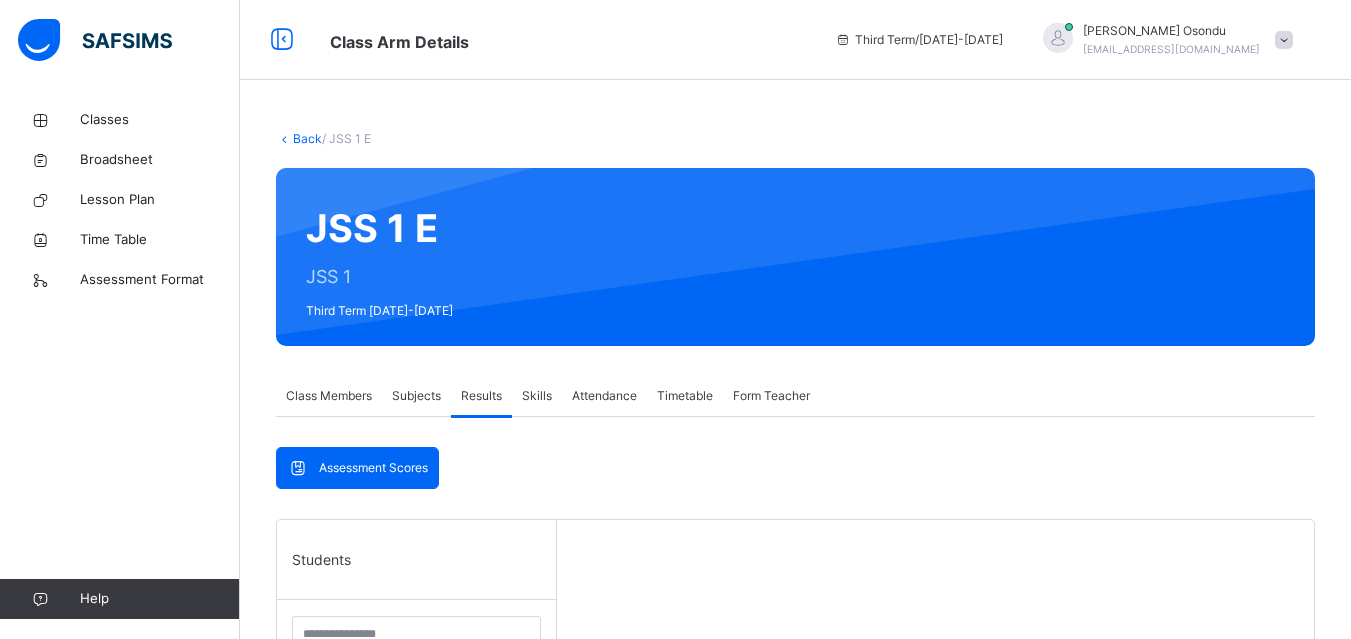 click on "Results" at bounding box center [481, 396] 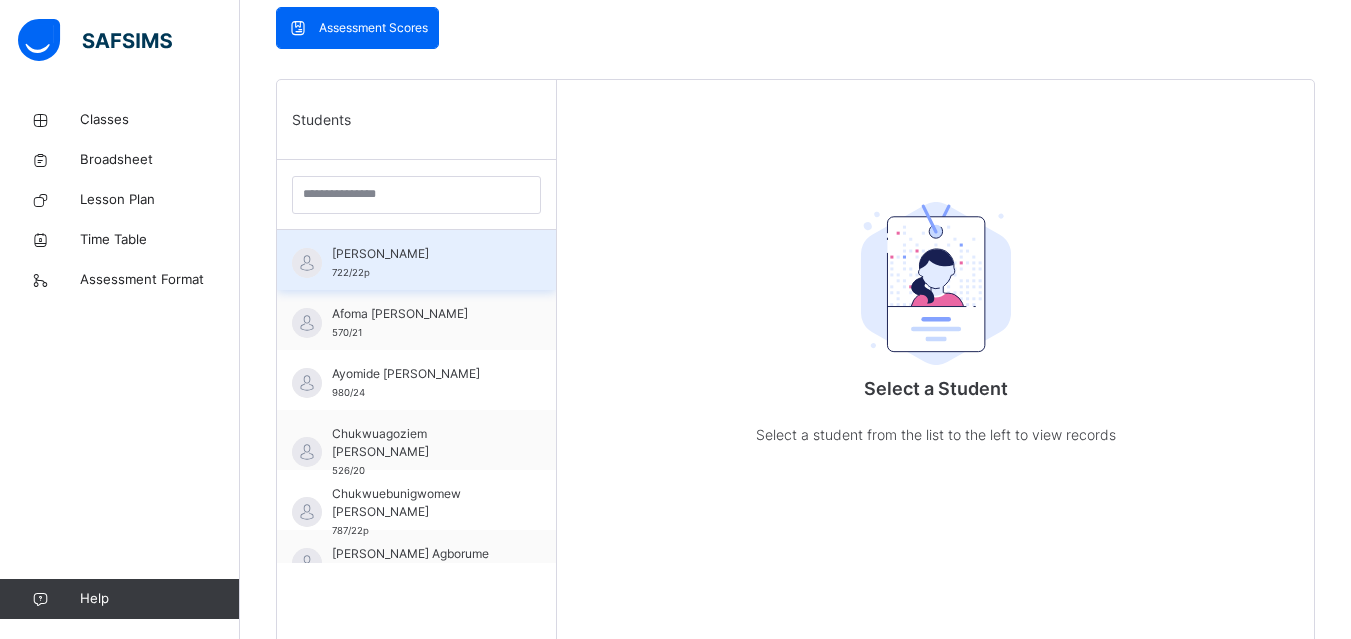 click on "[PERSON_NAME]" at bounding box center (421, 254) 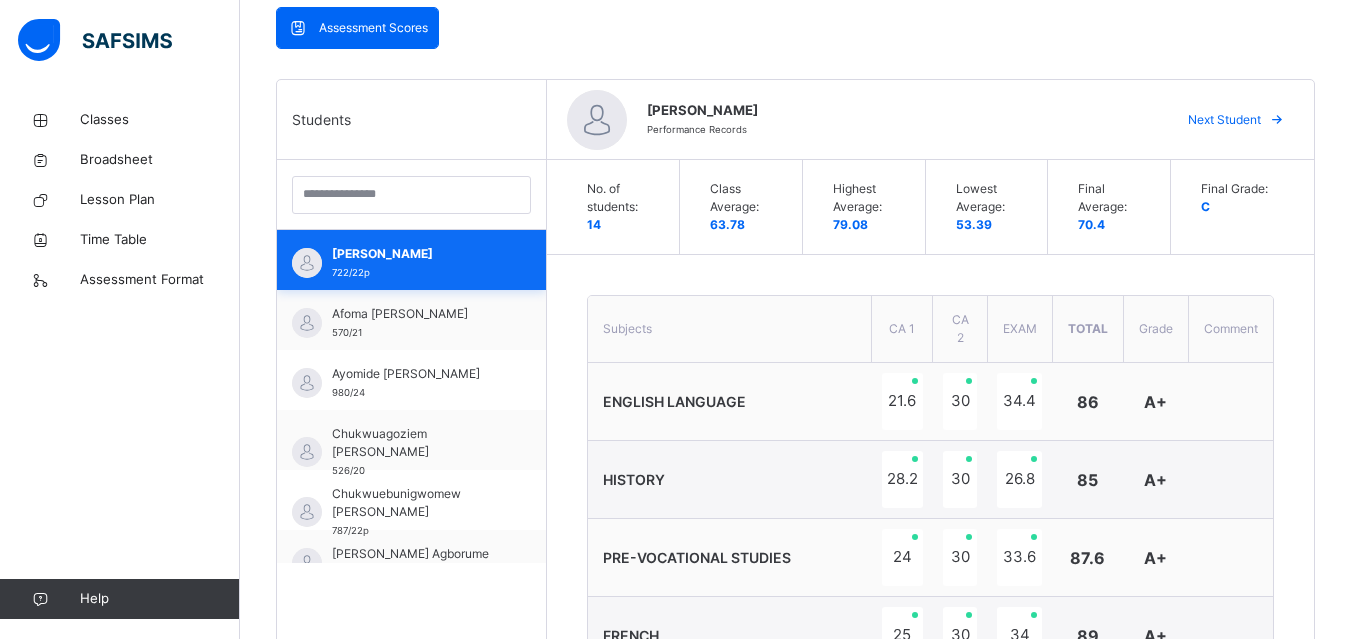 scroll, scrollTop: 40, scrollLeft: 0, axis: vertical 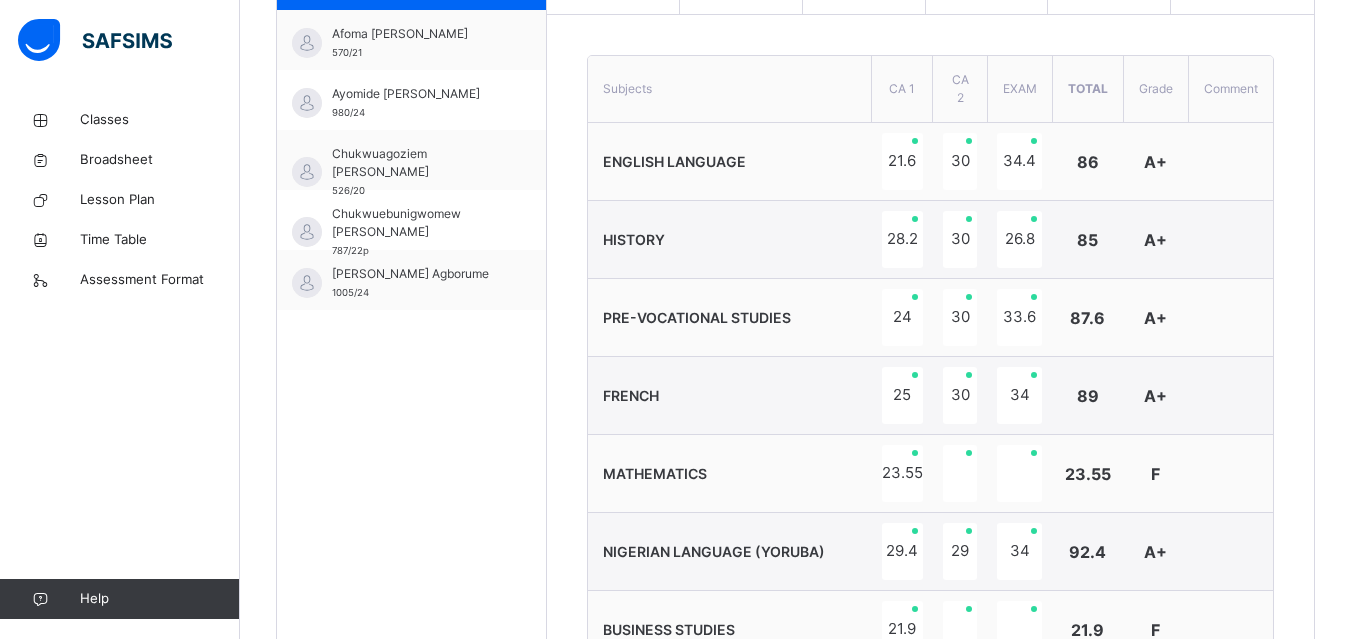 click on "Students [PERSON_NAME] 722/22p [PERSON_NAME] 570/21 Ayomide [PERSON_NAME] 980/24 Chukwuagoziem [PERSON_NAME] 526/20 Chukwuebunigwomew [PERSON_NAME] 787/22p [PERSON_NAME] Agborume 1005/24 [PERSON_NAME] Zinachidi [PERSON_NAME] 1015/24 [PERSON_NAME] 554/21 [PERSON_NAME] 974/24j [PERSON_NAME] Owogeka [PERSON_NAME] 995/24 [PERSON_NAME] 976/24j Preciosa  Ighodalo 719/22p [PERSON_NAME] 874/23p Yakubu  Godsgift 907/23p" at bounding box center [412, 632] 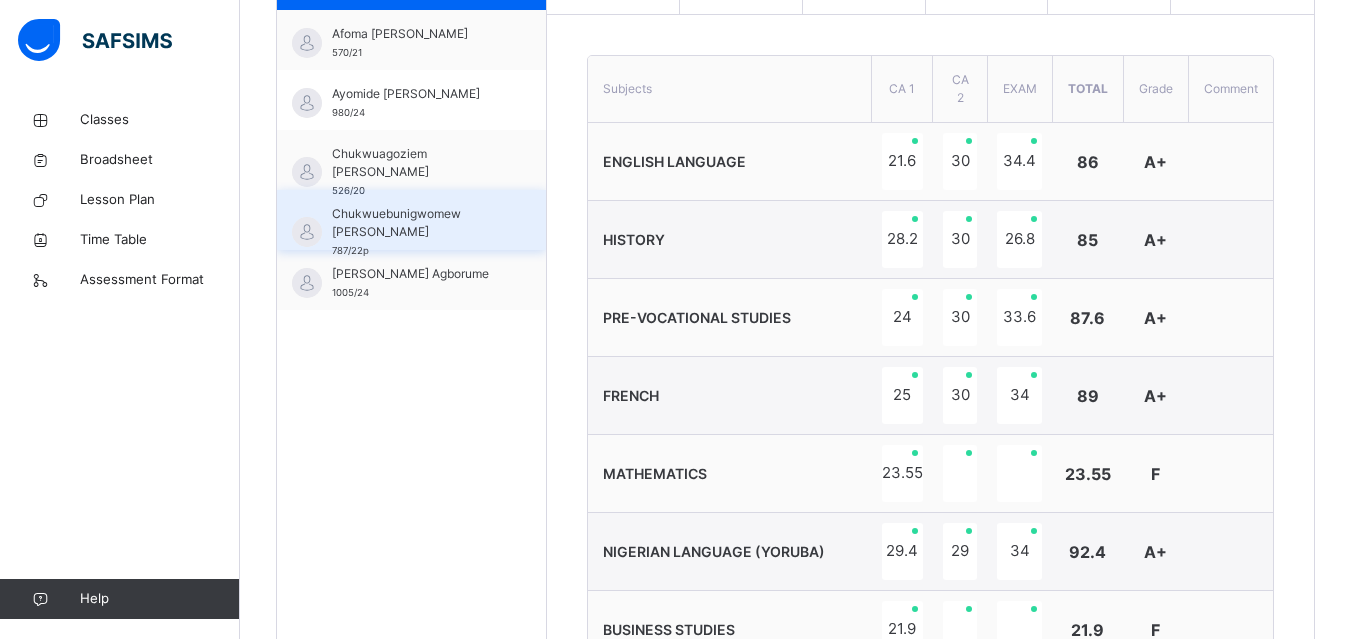 click on "Chukwuebunigwomew [PERSON_NAME]" at bounding box center [416, 223] 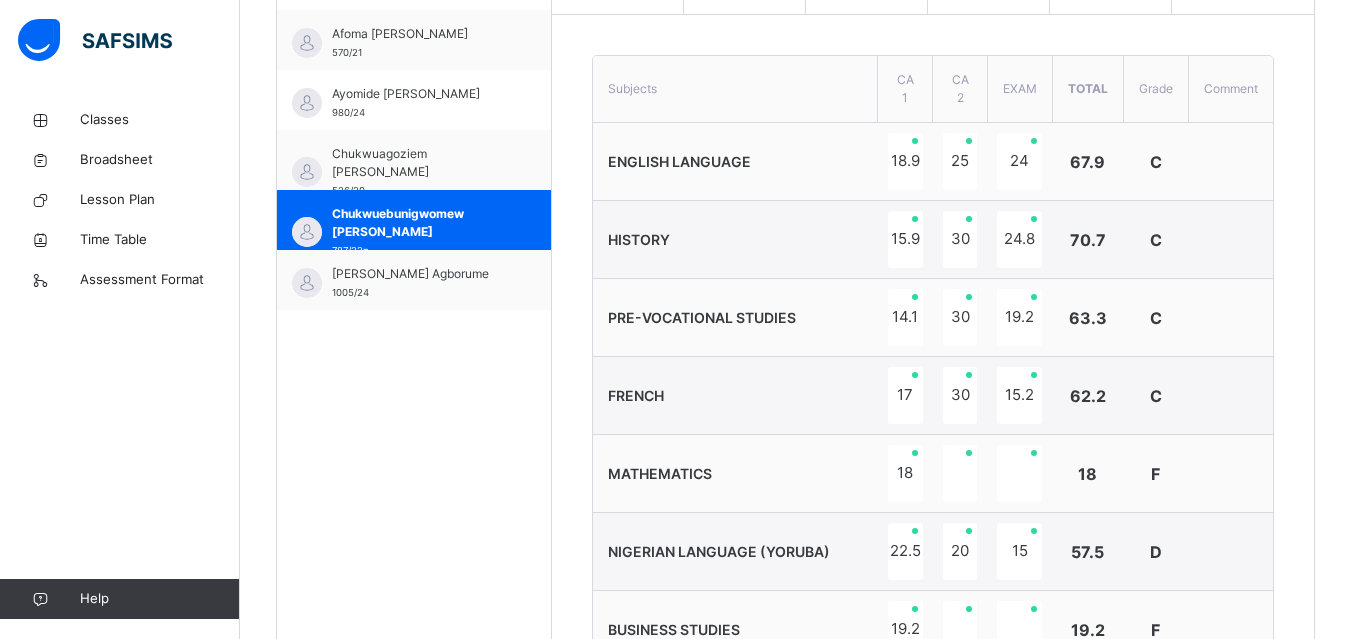 scroll, scrollTop: 1239, scrollLeft: 0, axis: vertical 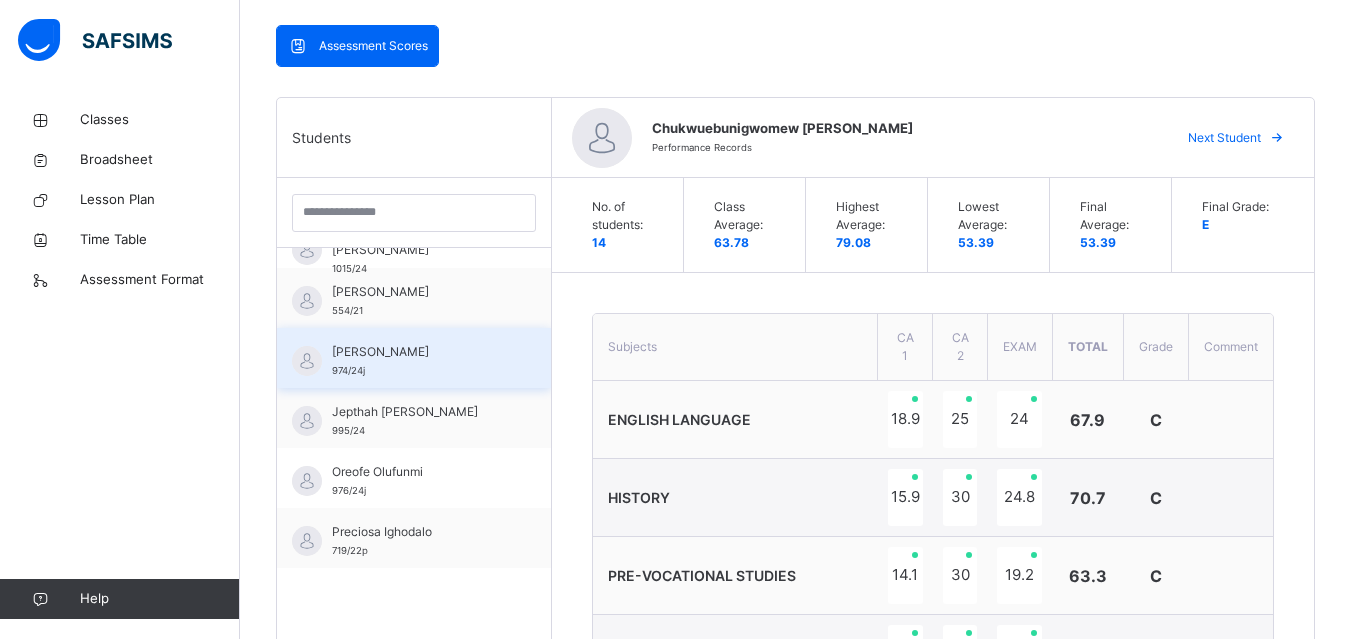 click on "[PERSON_NAME]" at bounding box center (419, 352) 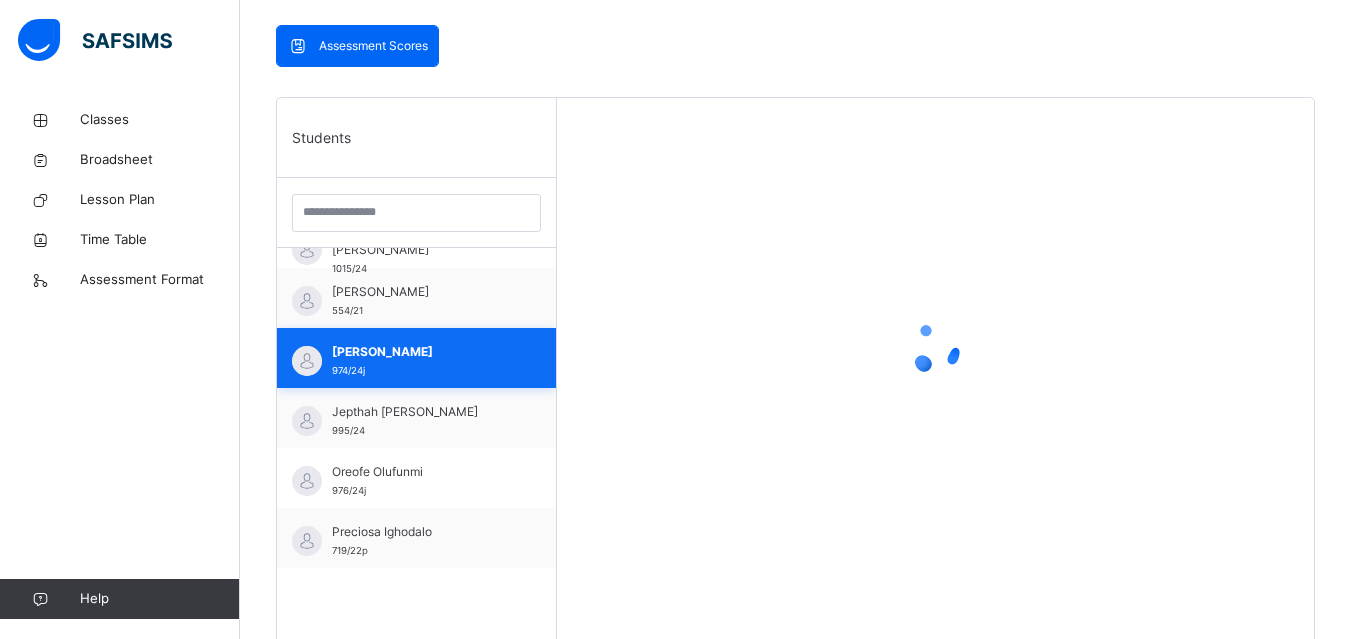 click on "[PERSON_NAME]" at bounding box center (421, 352) 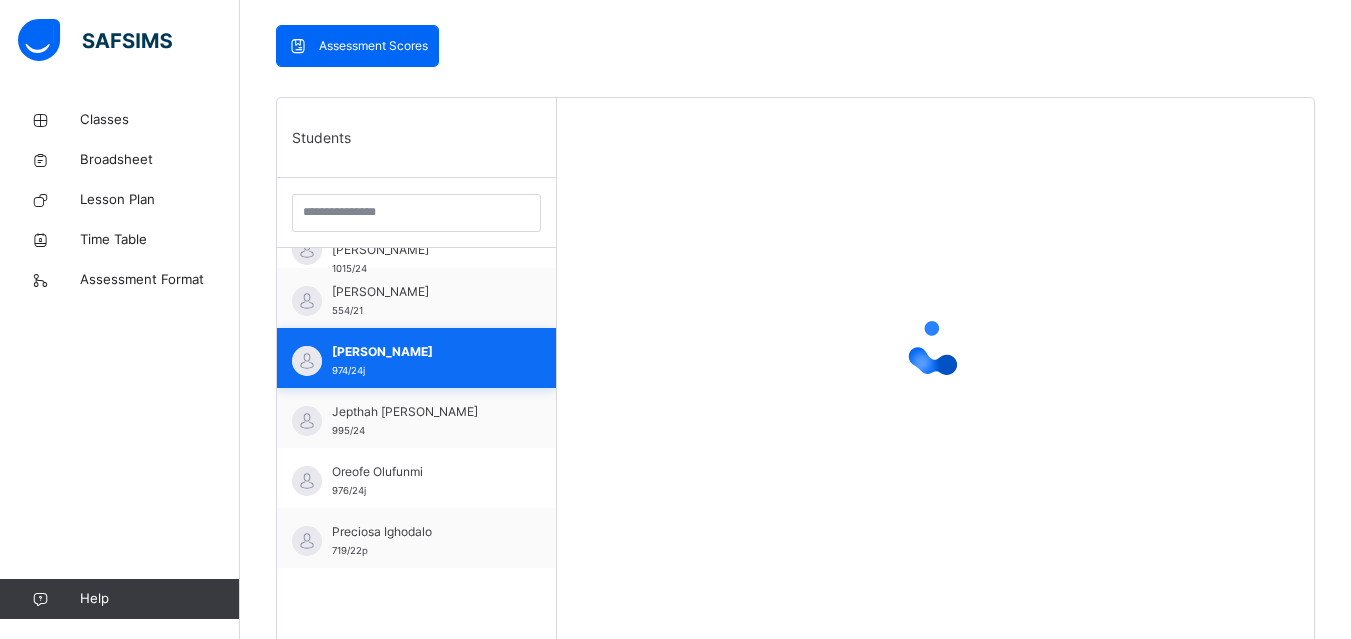 click on "[PERSON_NAME]" at bounding box center [421, 352] 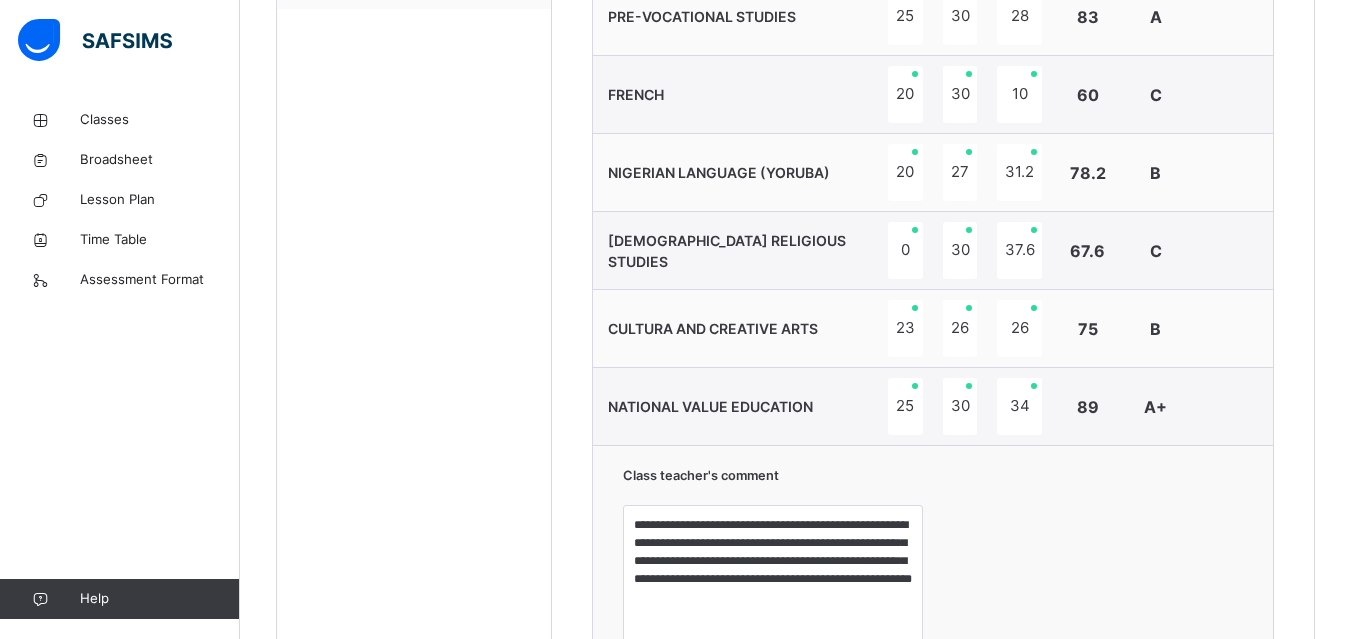 scroll, scrollTop: 422, scrollLeft: 0, axis: vertical 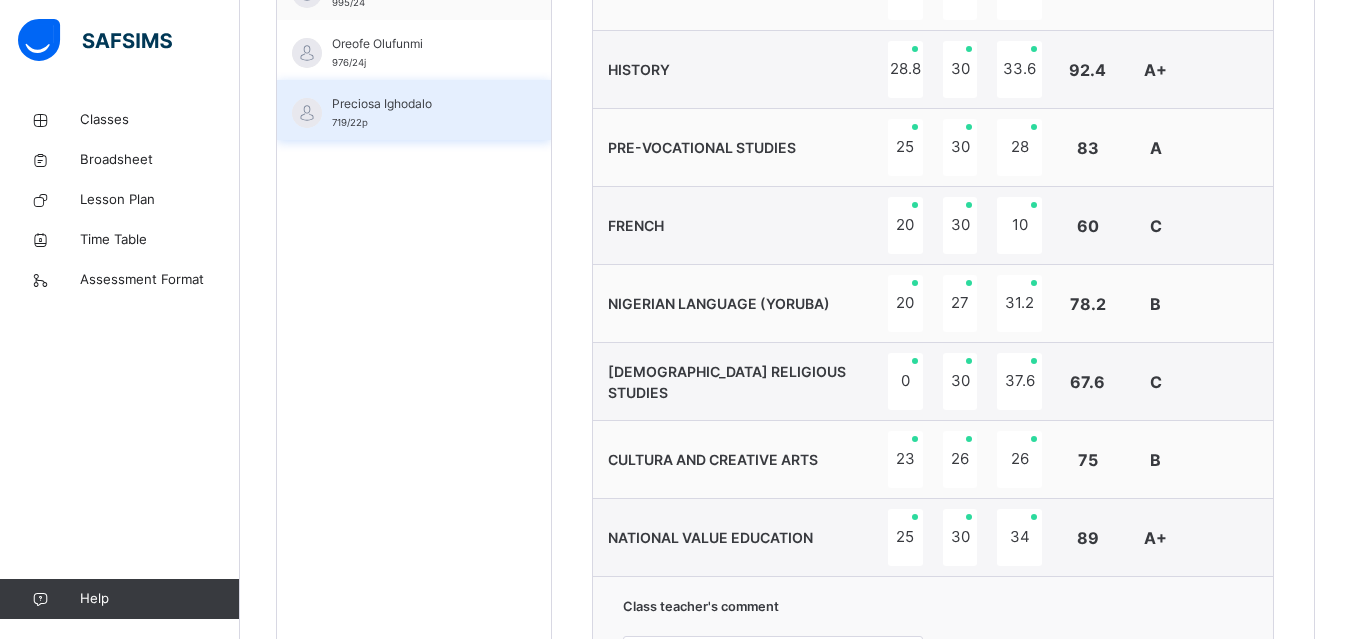 click on "Preciosa  Ighodalo" at bounding box center (419, 104) 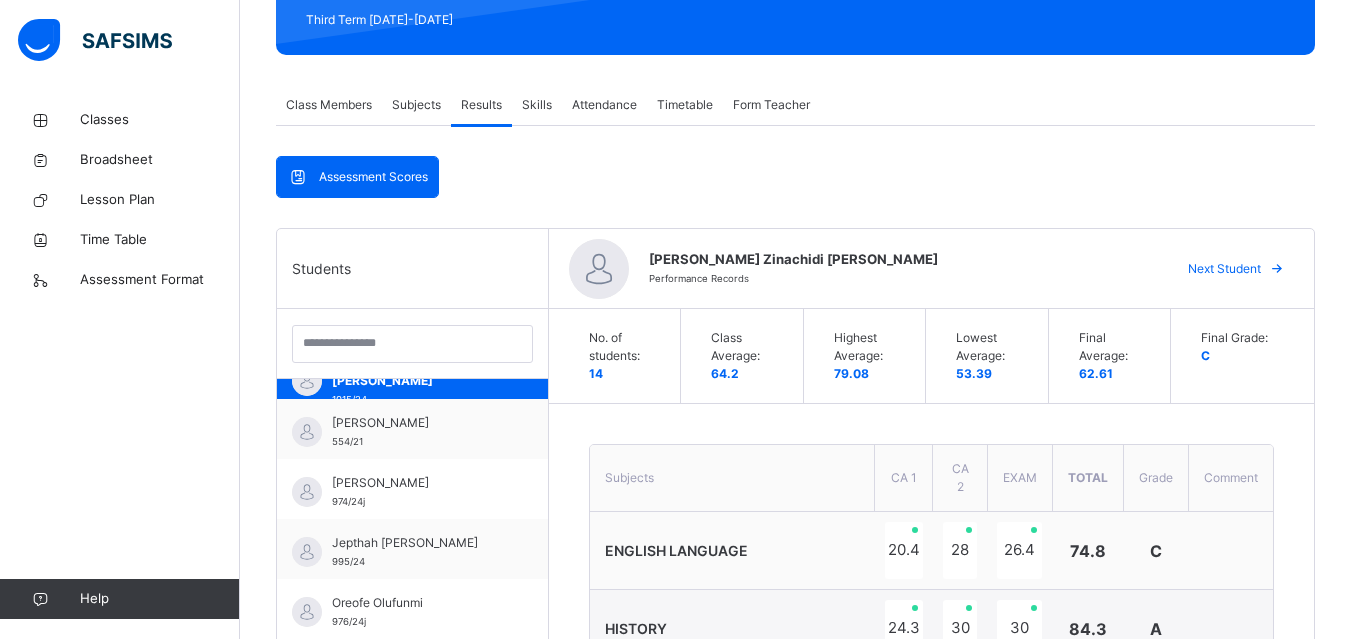 scroll, scrollTop: 850, scrollLeft: 0, axis: vertical 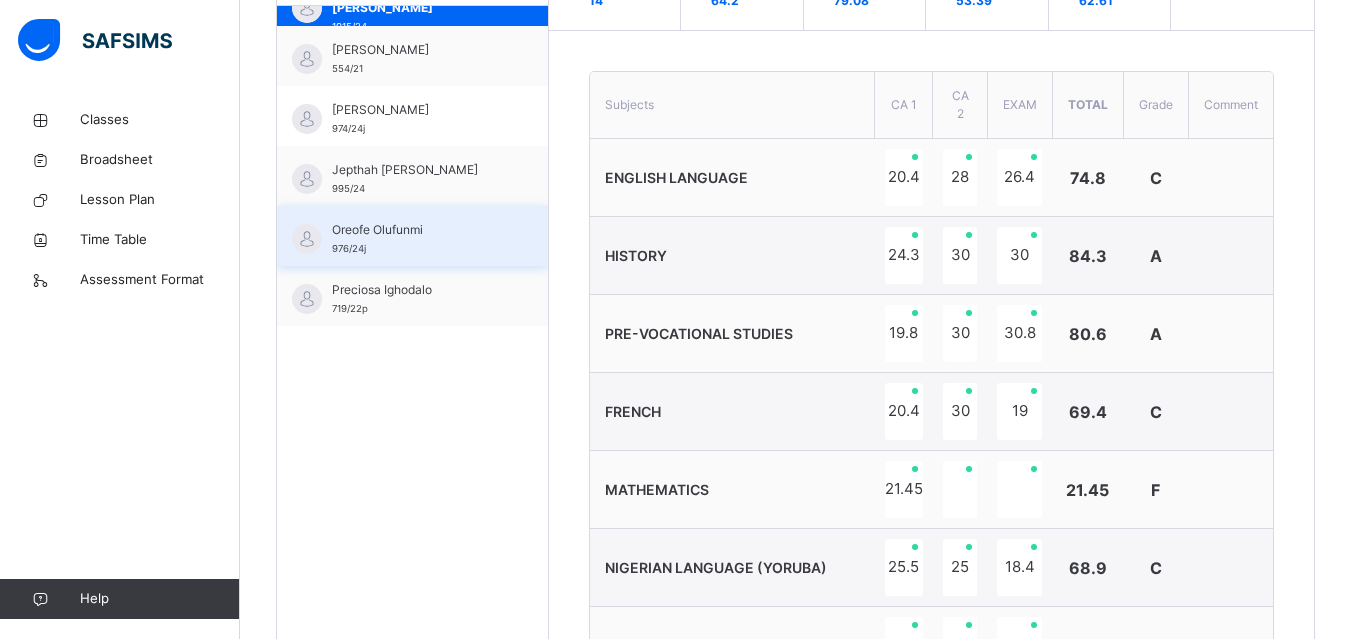 click on "Oreofe  Olufunmi 976/24j" at bounding box center (417, 239) 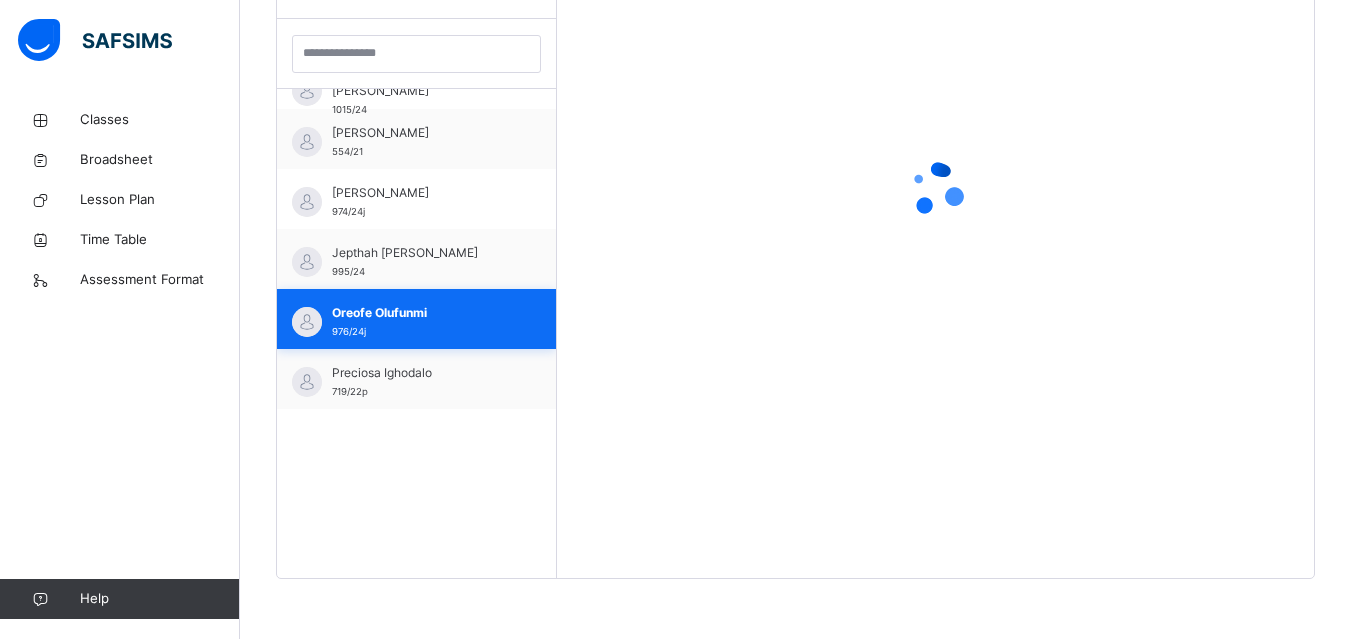 click on "Jepthah [PERSON_NAME]" at bounding box center [421, 253] 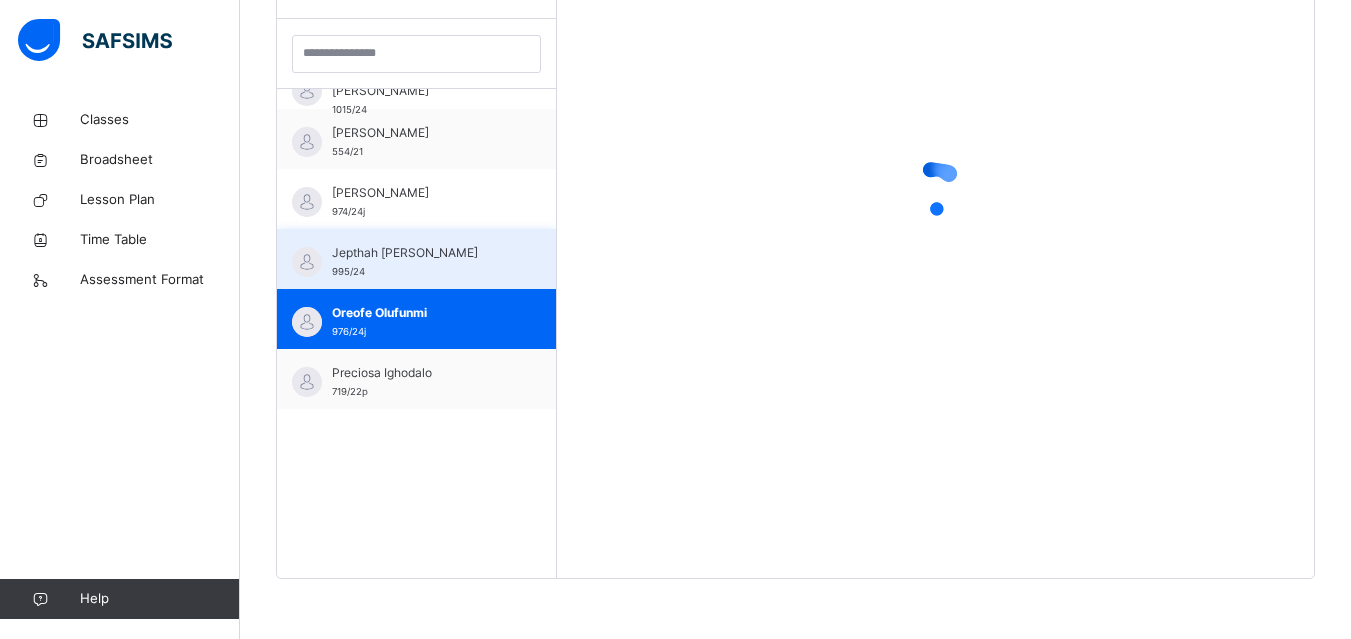 click on "Jepthah [PERSON_NAME]" at bounding box center (421, 253) 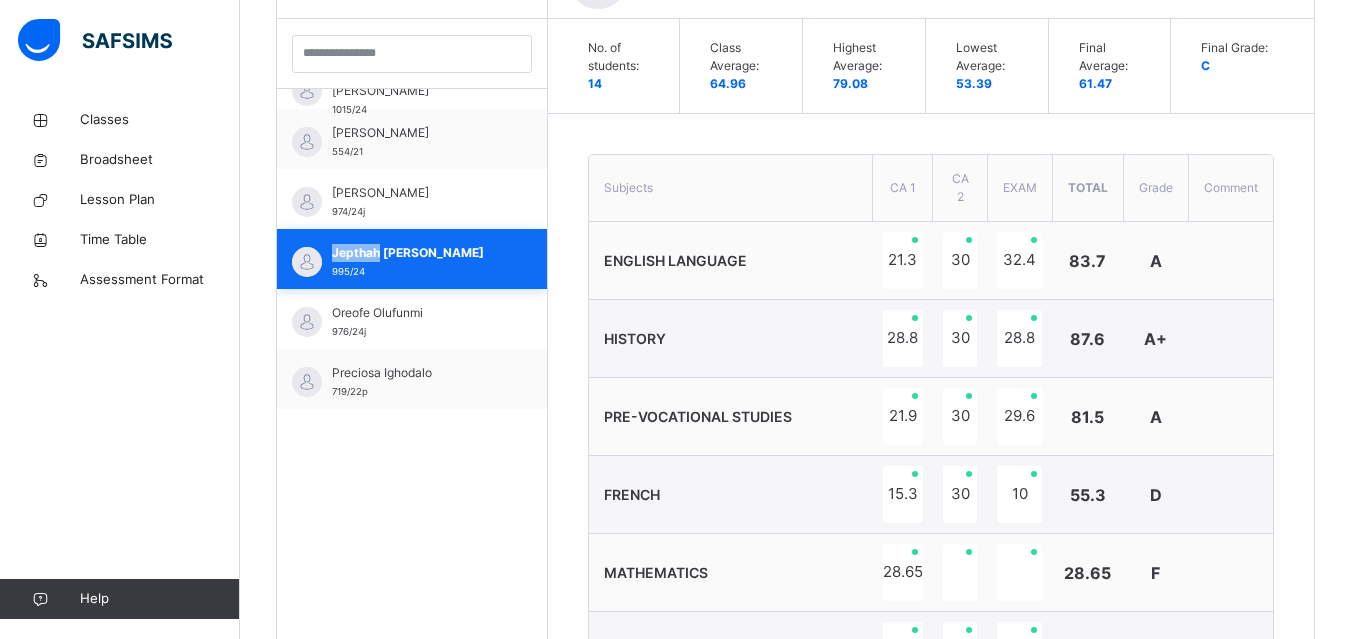 scroll, scrollTop: 664, scrollLeft: 0, axis: vertical 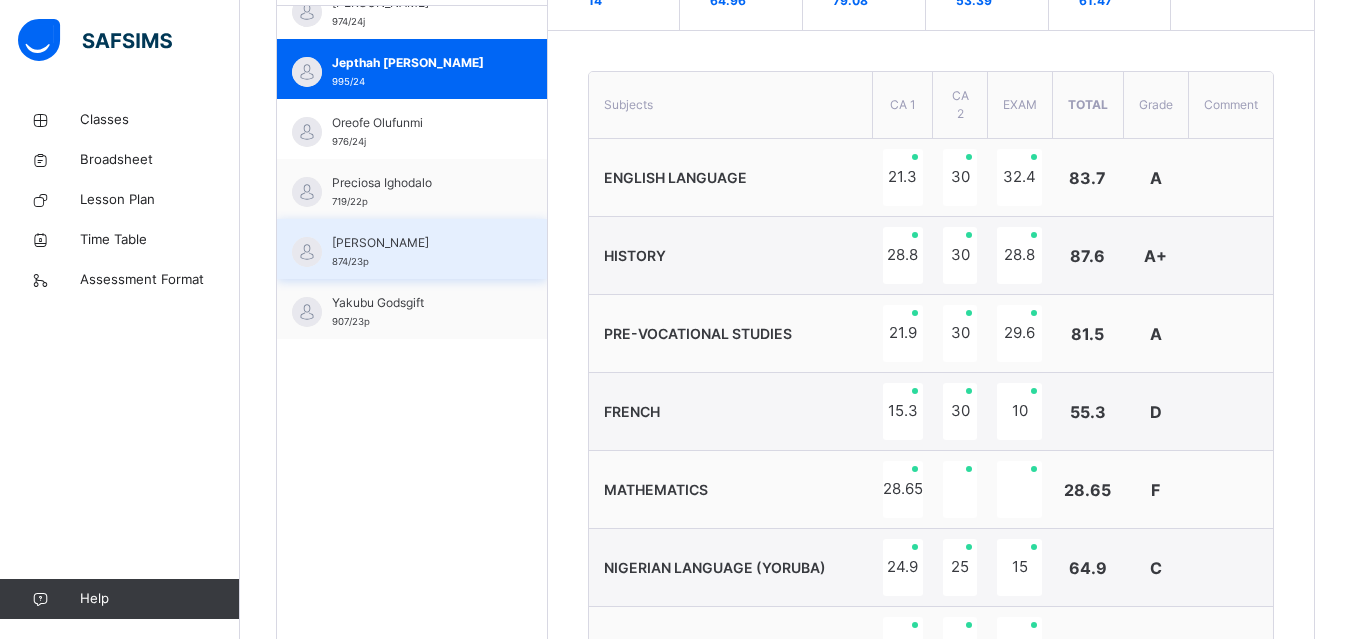 click on "[PERSON_NAME] 874/23p" at bounding box center [412, 249] 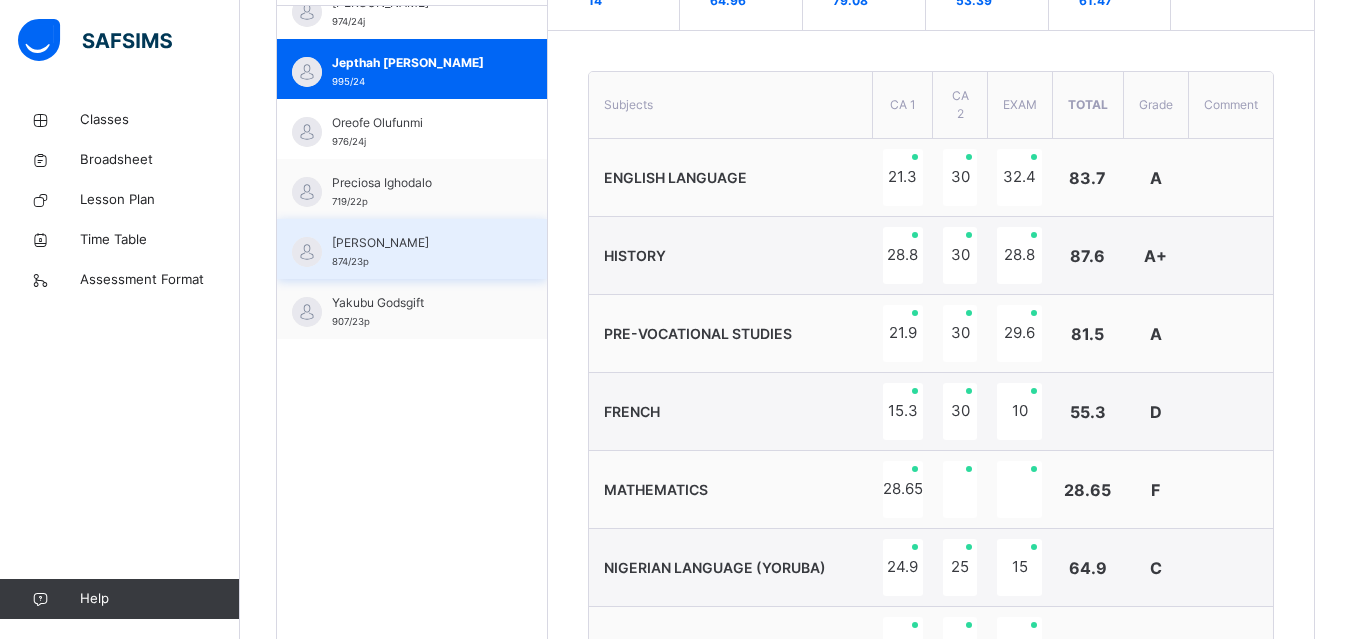click on "Preciosa  Ighodalo 719/22p" at bounding box center [412, 189] 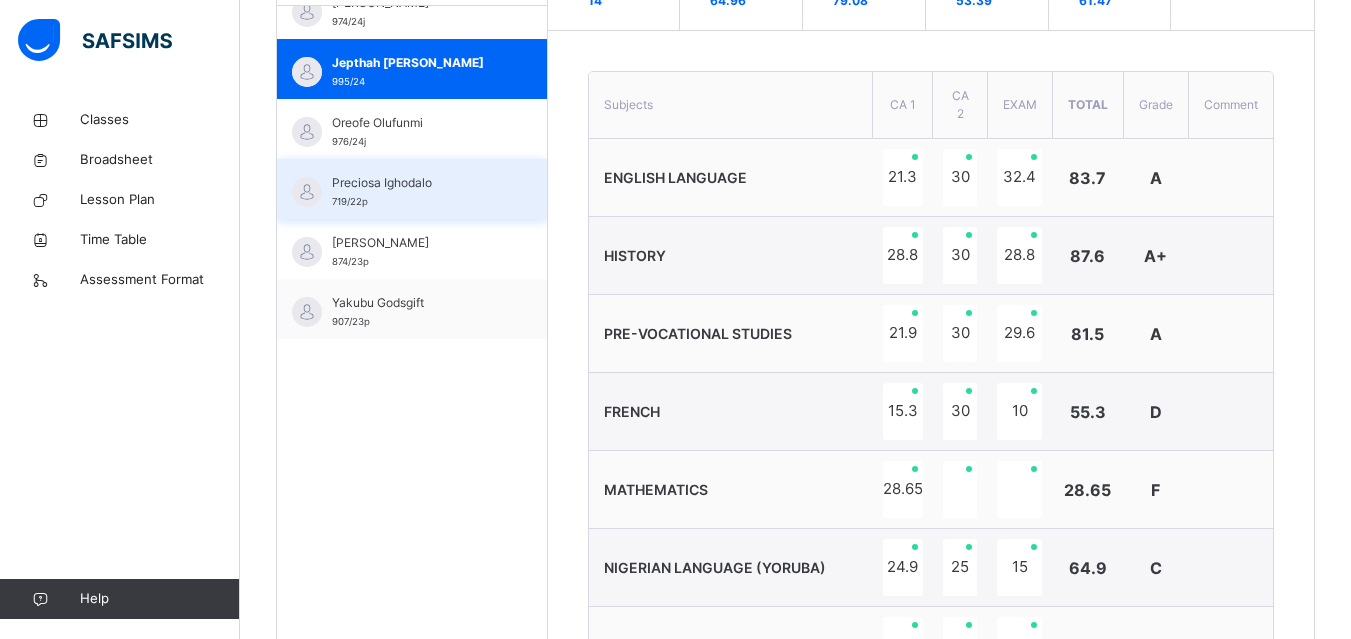 click on "Preciosa  Ighodalo 719/22p" at bounding box center (412, 189) 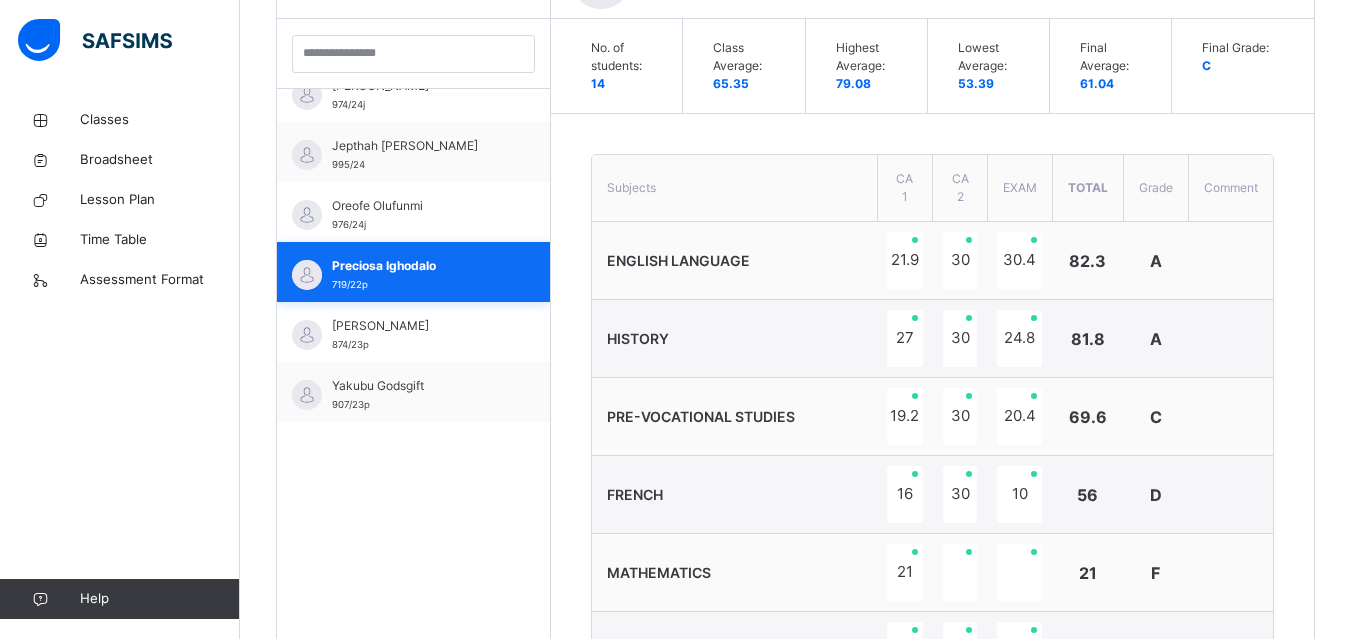 scroll, scrollTop: 664, scrollLeft: 0, axis: vertical 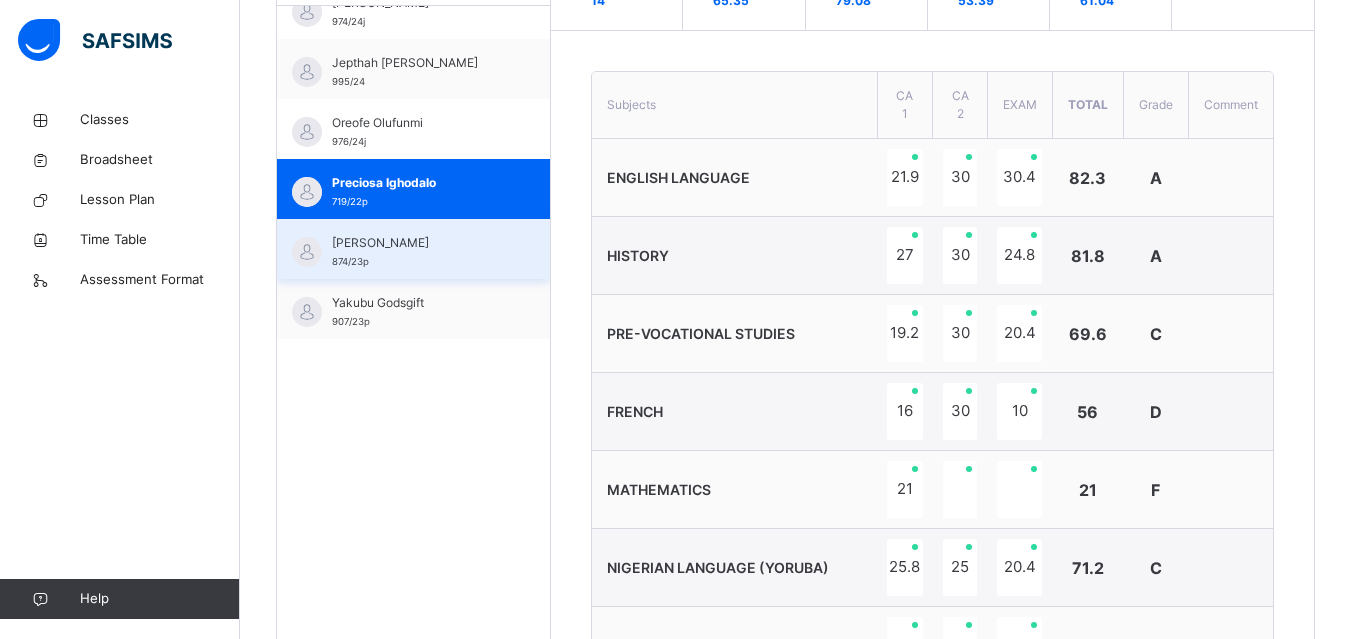 click on "[PERSON_NAME]" at bounding box center [418, 243] 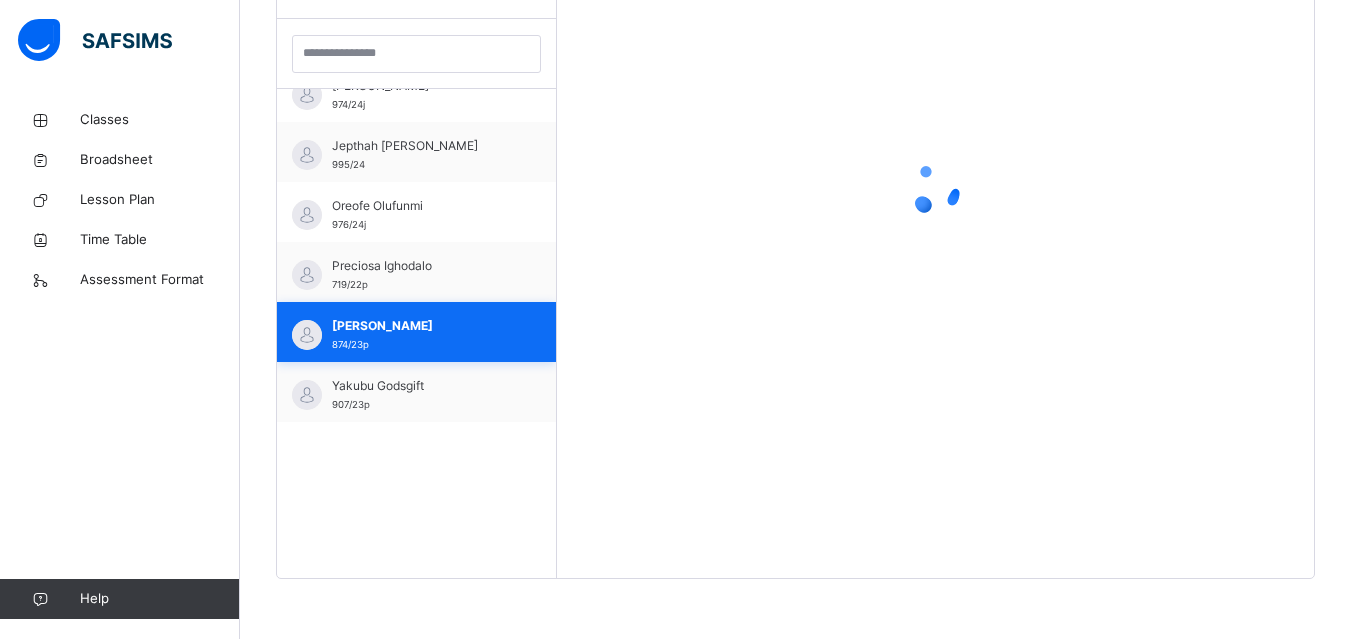 scroll, scrollTop: 581, scrollLeft: 0, axis: vertical 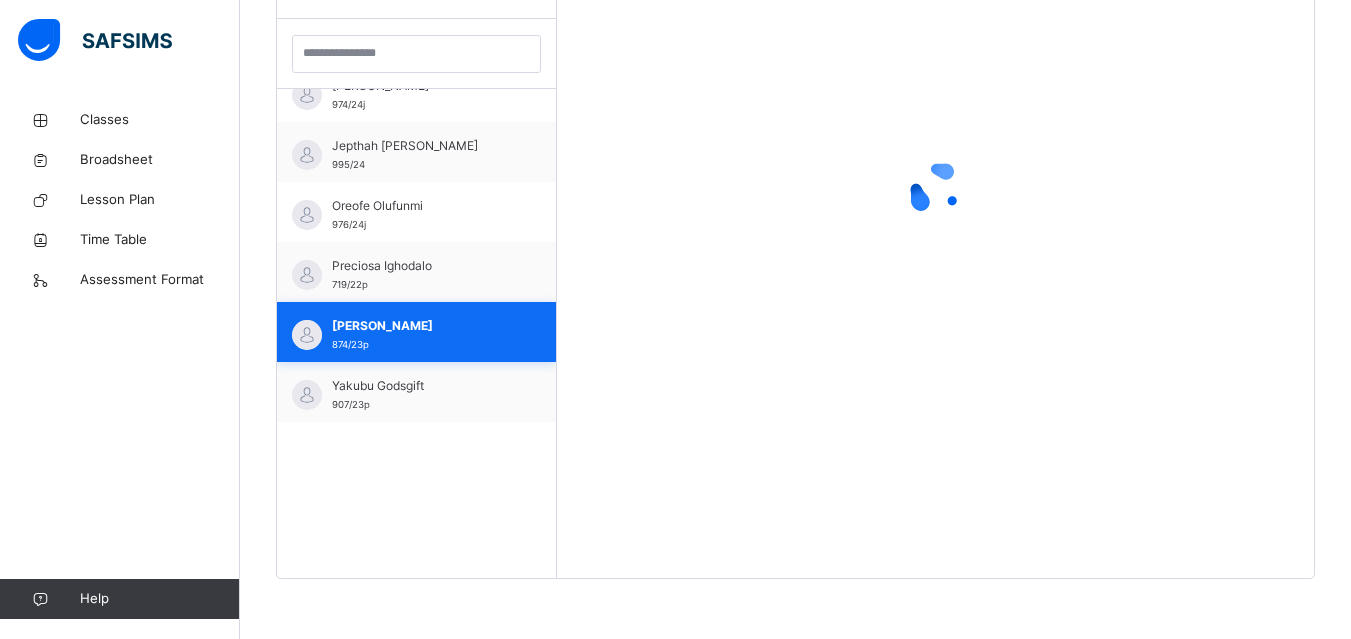 click on "Oreofe  Olufunmi 976/24j" at bounding box center (416, 212) 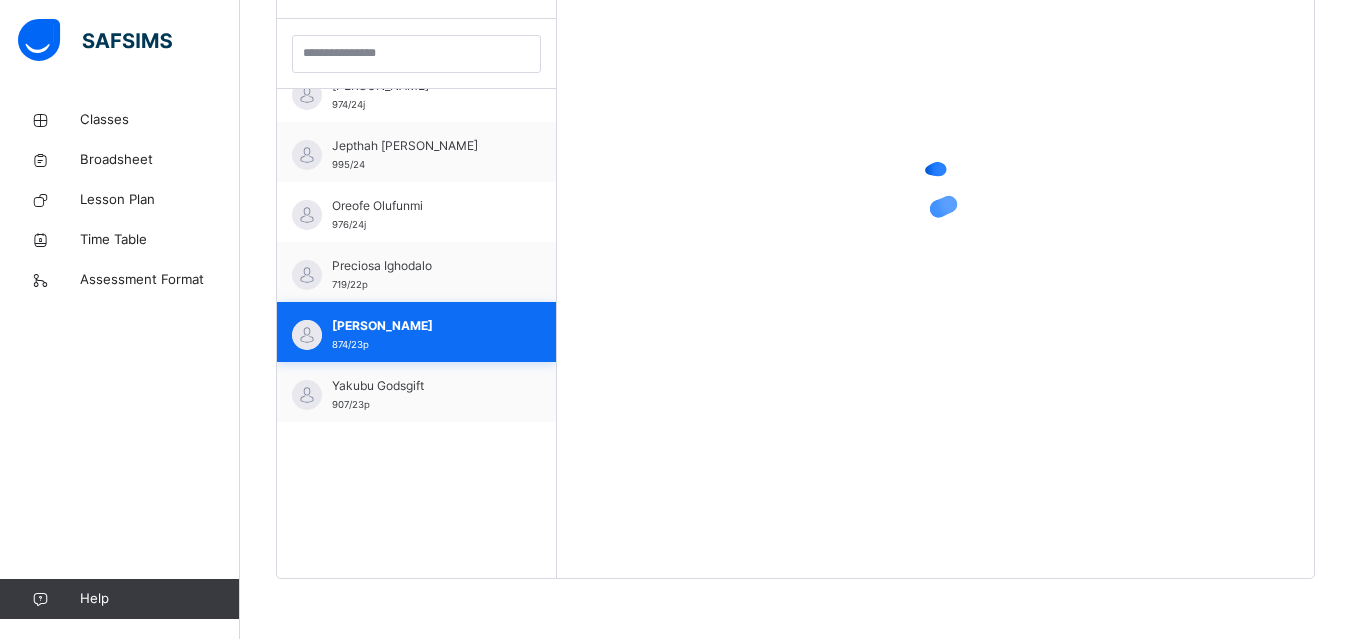 click on "Oreofe  Olufunmi 976/24j" at bounding box center [416, 212] 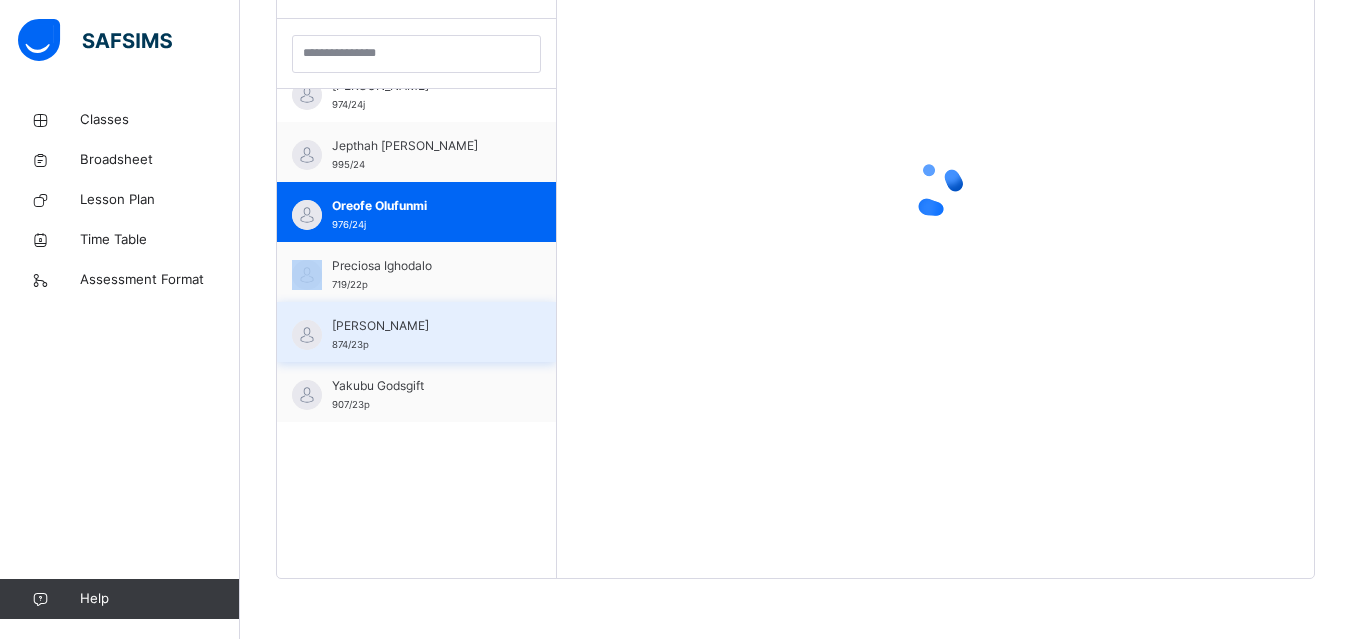 click on "[PERSON_NAME] 722/22p [PERSON_NAME] 570/21 Ayomide [PERSON_NAME] 980/24 Chukwuagoziem [PERSON_NAME] 526/20 Chukwuebunigwomew [PERSON_NAME] 787/22p [PERSON_NAME] 1005/24 [PERSON_NAME] [PERSON_NAME] 1015/24 [PERSON_NAME] 554/21 [PERSON_NAME] 974/24j [PERSON_NAME] Owogeka [PERSON_NAME] 995/24 [PERSON_NAME] 976/24j Preciosa  Ighodalo 719/22p [PERSON_NAME] 874/23p Yakubu  Godsgift 907/23p" at bounding box center (416, 255) 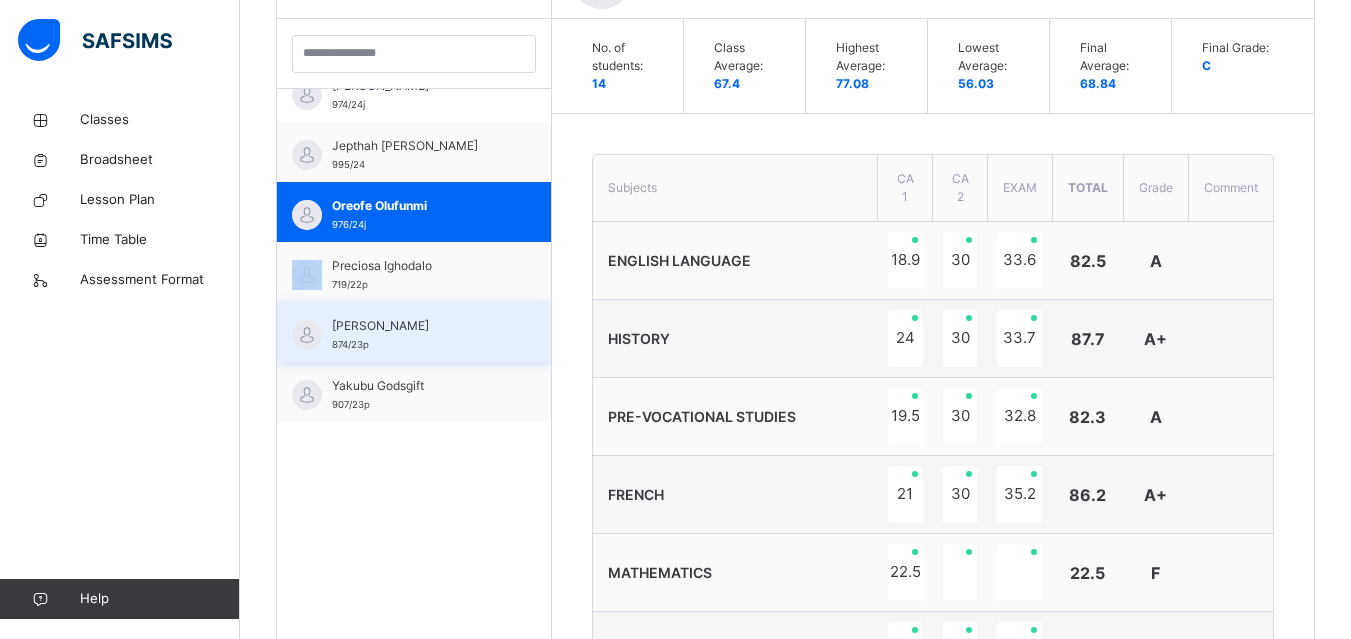 scroll, scrollTop: 664, scrollLeft: 0, axis: vertical 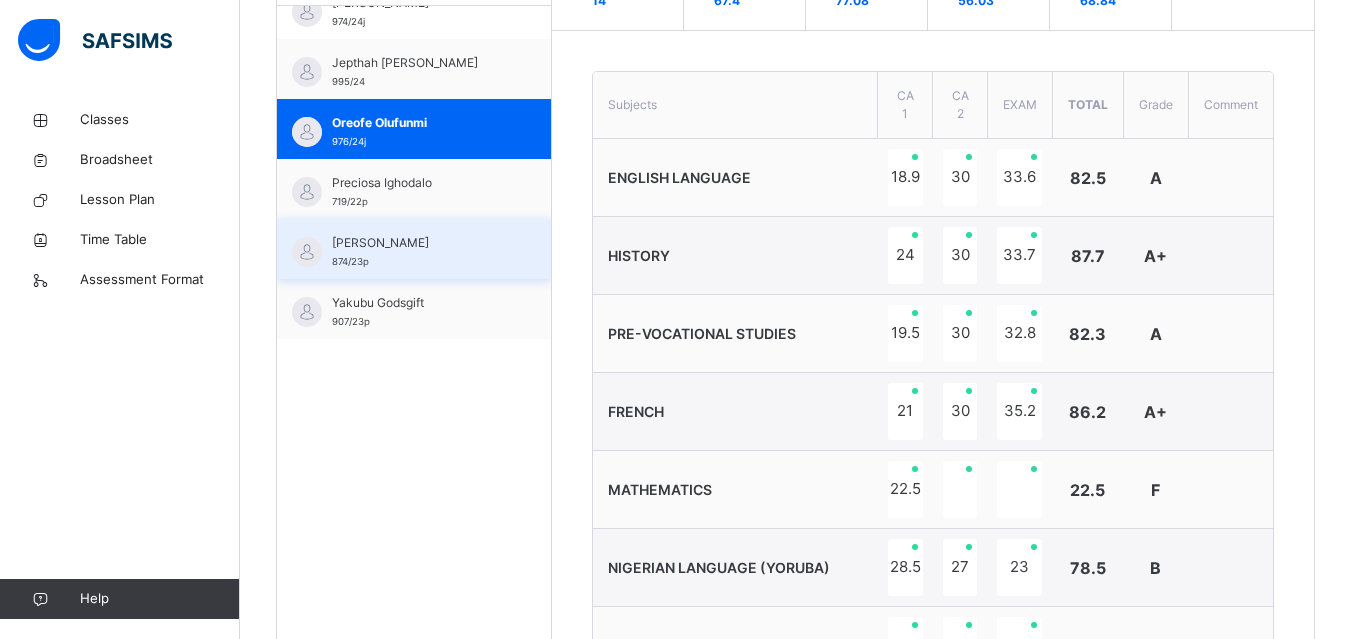 click on "[PERSON_NAME] 874/23p" at bounding box center [414, 249] 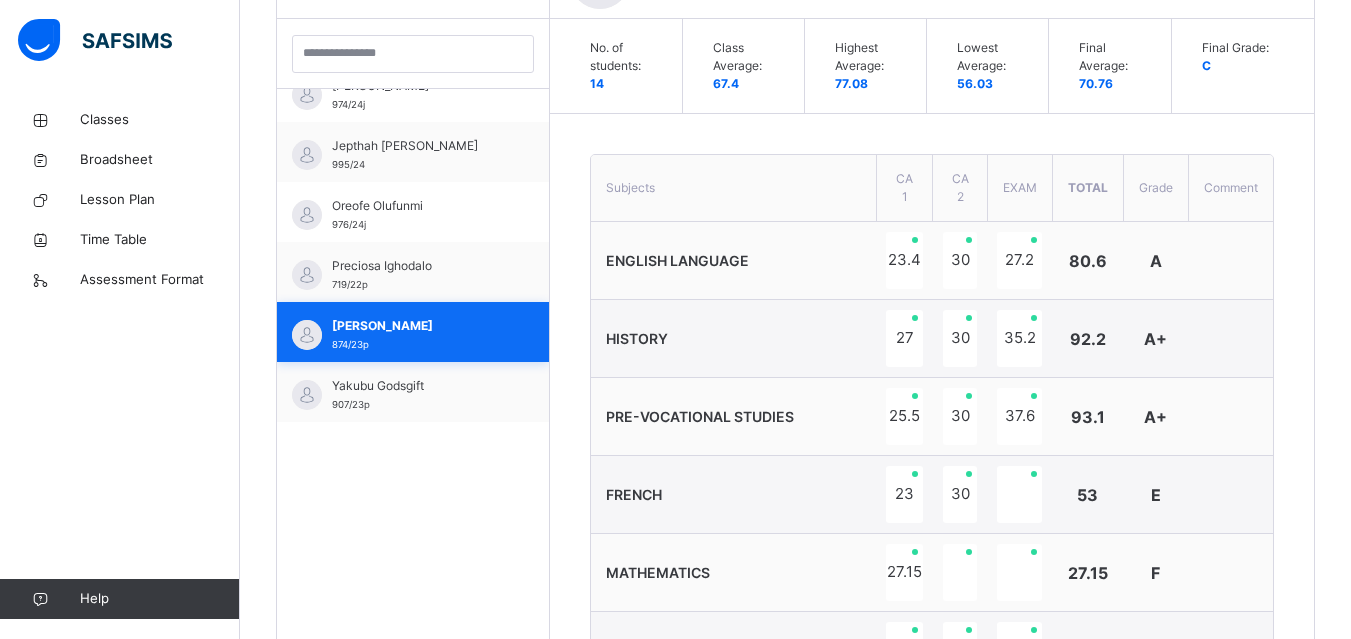 scroll, scrollTop: 664, scrollLeft: 0, axis: vertical 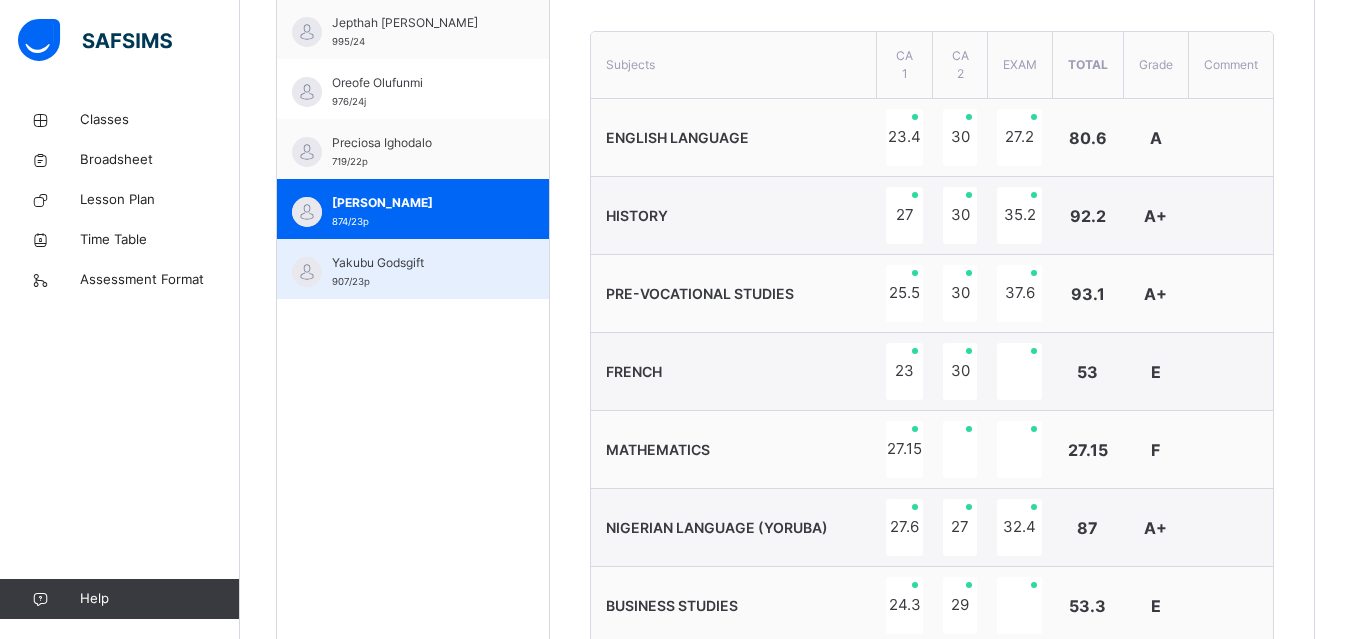 click on "Yakubu  Godsgift" at bounding box center [418, 263] 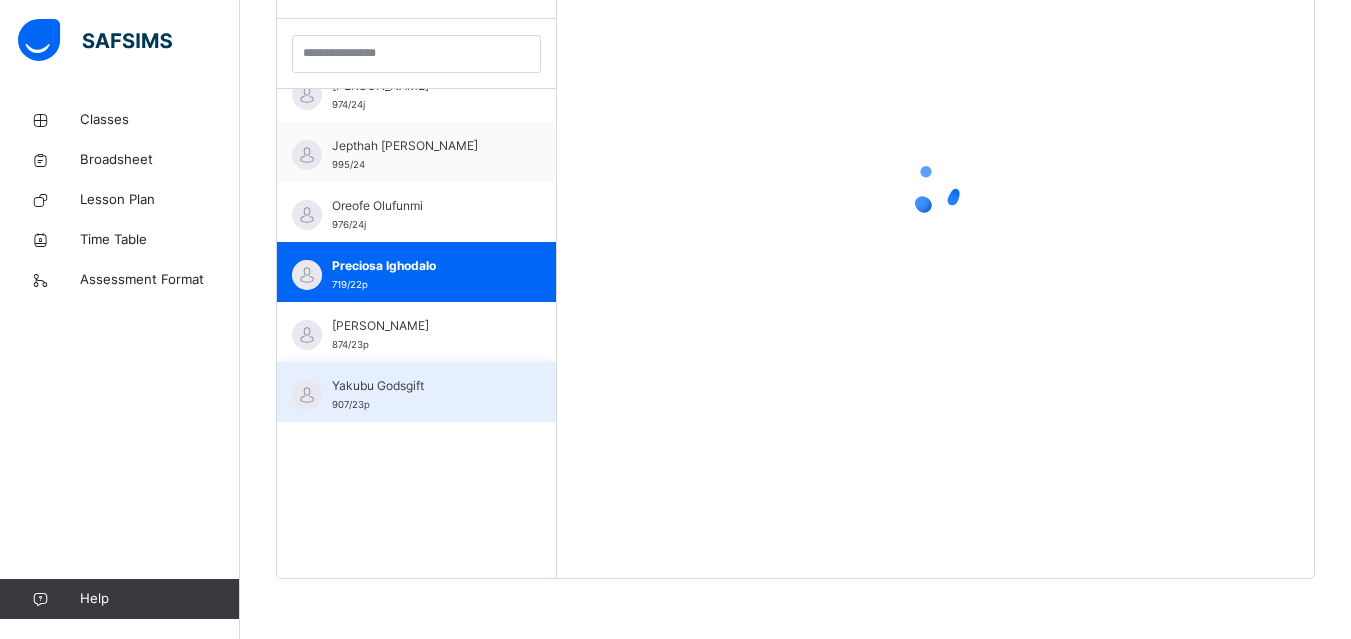 scroll, scrollTop: 581, scrollLeft: 0, axis: vertical 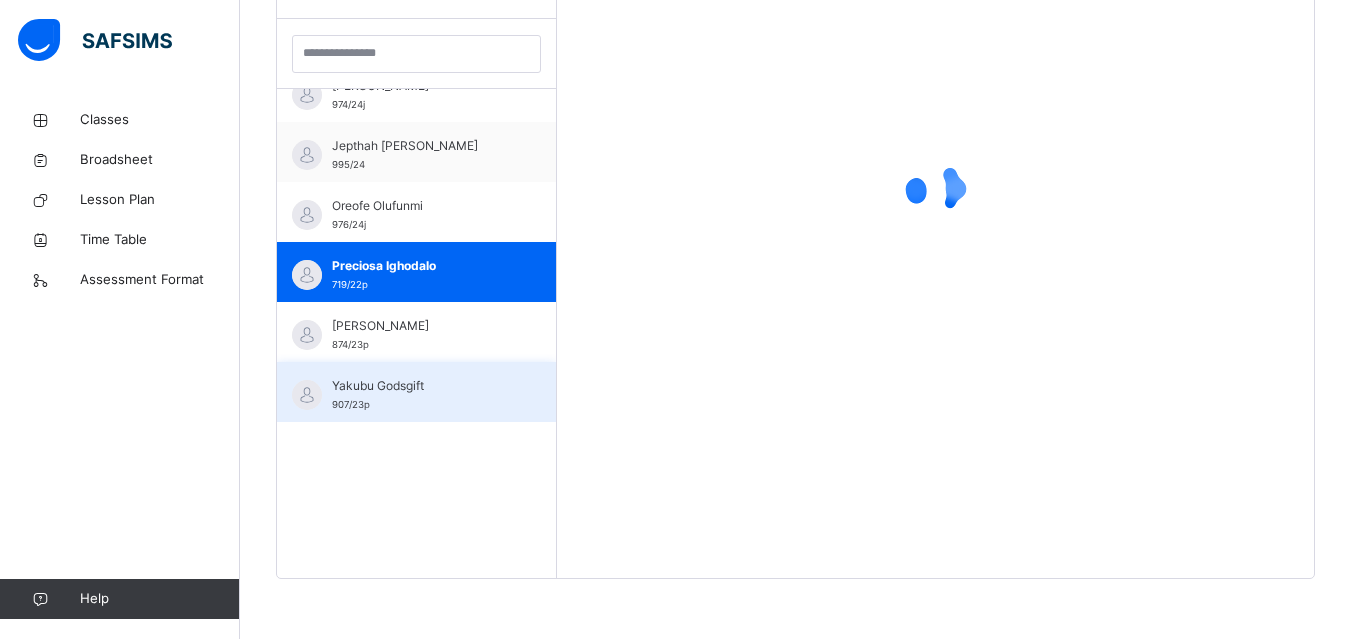 click on "Students [PERSON_NAME] 722/22p [PERSON_NAME] 570/21 Ayomide [PERSON_NAME] 980/24 Chukwuagoziem [PERSON_NAME] 526/20 Chukwuebunigwomew [PERSON_NAME] 787/22p [PERSON_NAME] Agborume 1005/24 [PERSON_NAME] Zinachidi [PERSON_NAME] 1015/24 [PERSON_NAME] 554/21 [PERSON_NAME] 974/24j [PERSON_NAME] Owogeka [PERSON_NAME] 995/24 [PERSON_NAME] 976/24j Preciosa  Ighodalo 719/22p [PERSON_NAME] 874/23p Yakubu  Godsgift 907/23p" at bounding box center (417, 258) 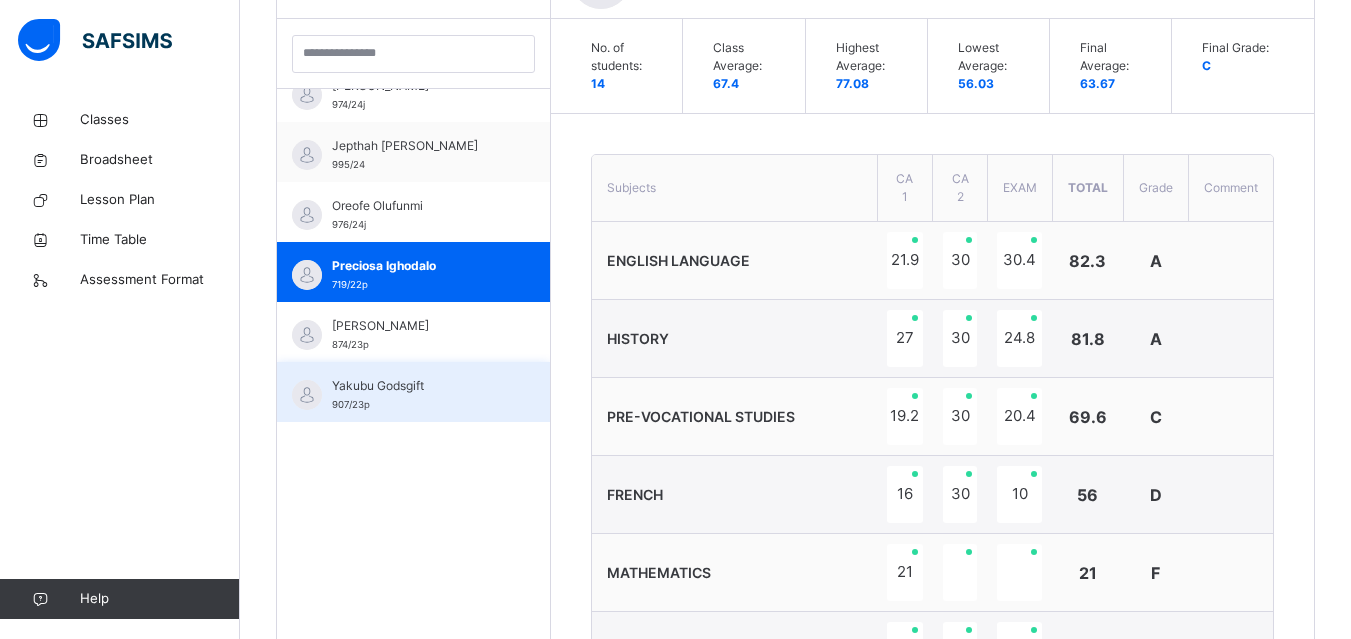 scroll, scrollTop: 704, scrollLeft: 0, axis: vertical 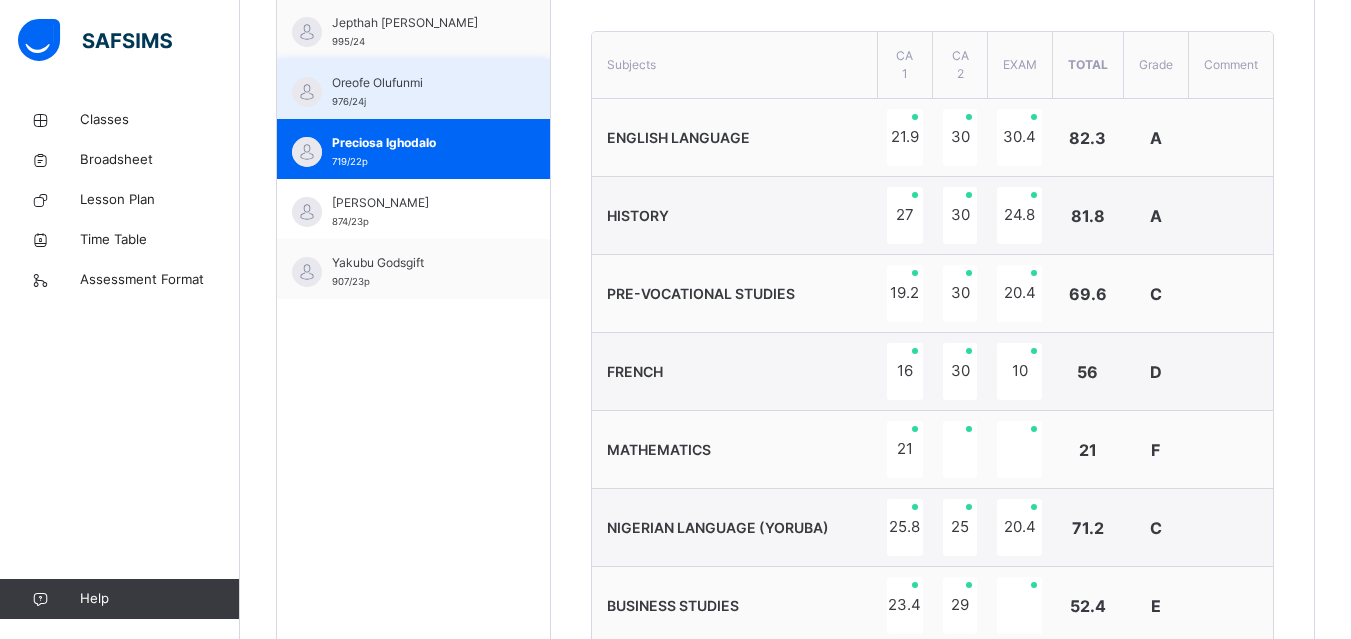 click on "Oreofe  Olufunmi 976/24j" at bounding box center (418, 92) 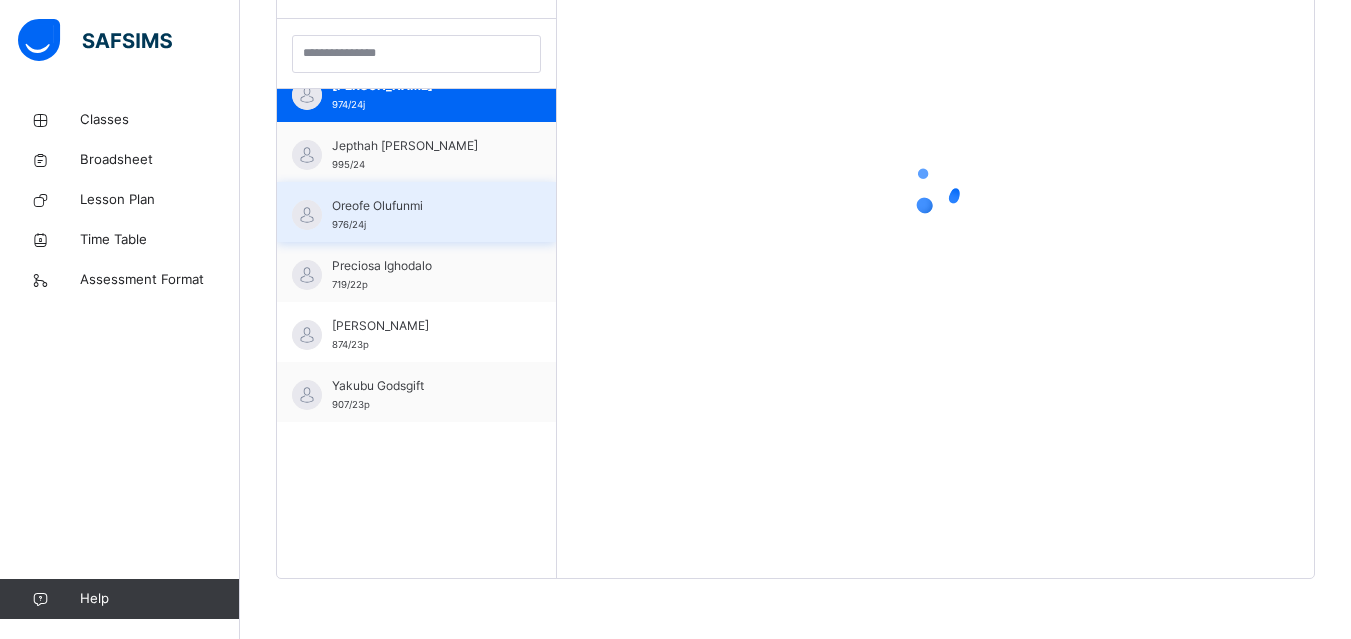scroll, scrollTop: 581, scrollLeft: 0, axis: vertical 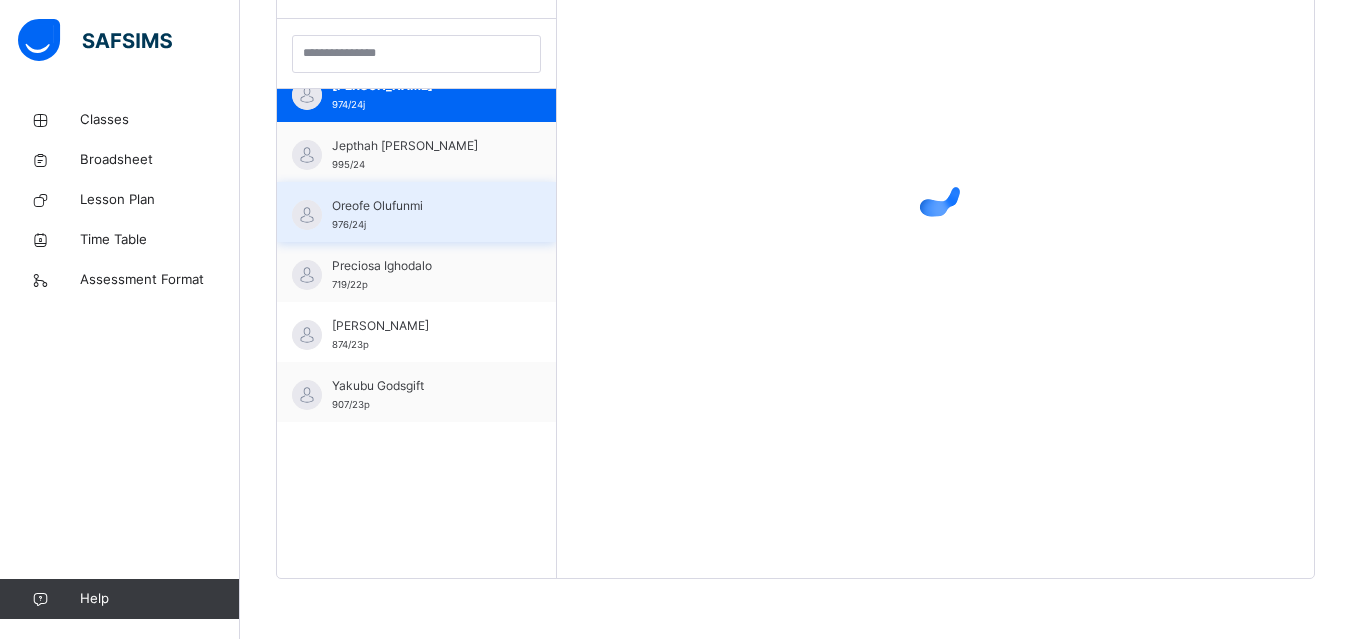 click on "Oreofe  Olufunmi" at bounding box center (421, 206) 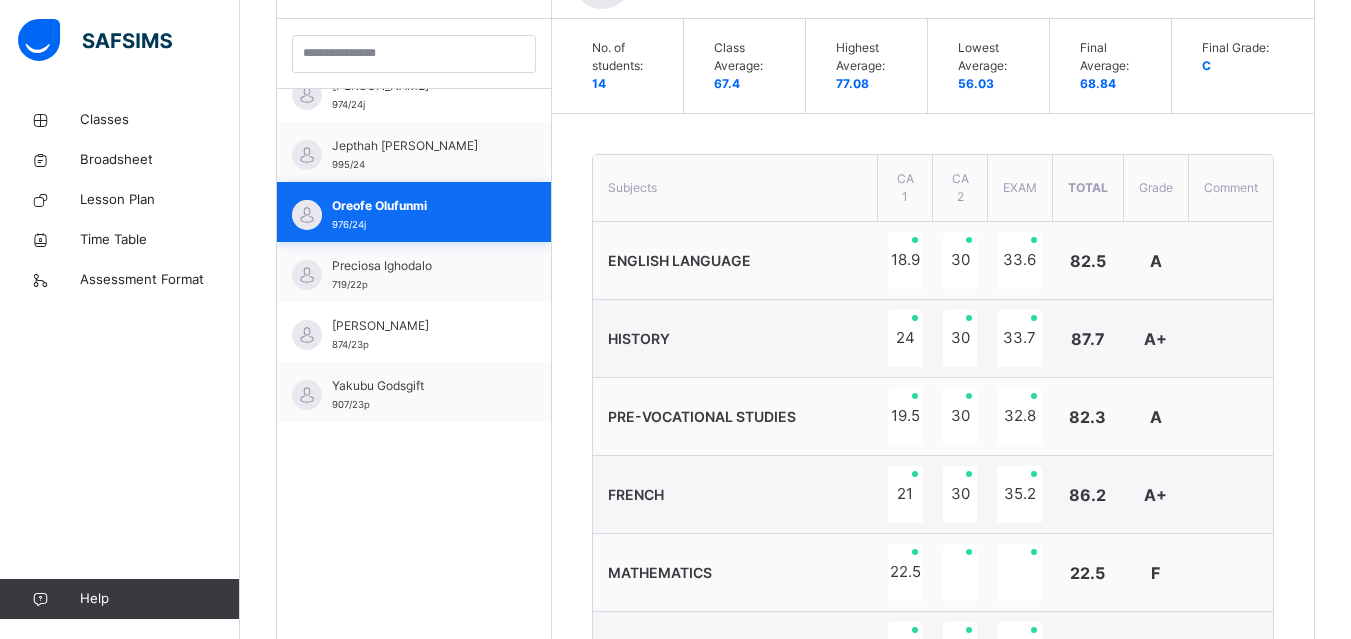 scroll, scrollTop: 704, scrollLeft: 0, axis: vertical 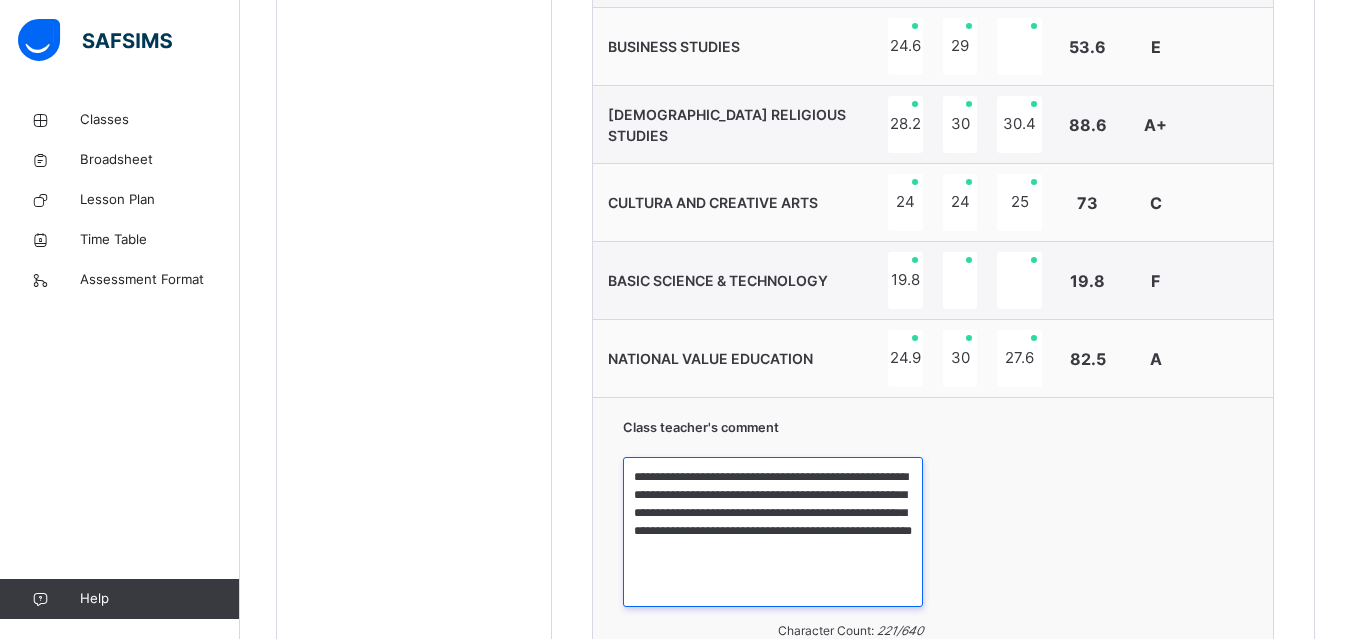 click on "**********" at bounding box center [773, 532] 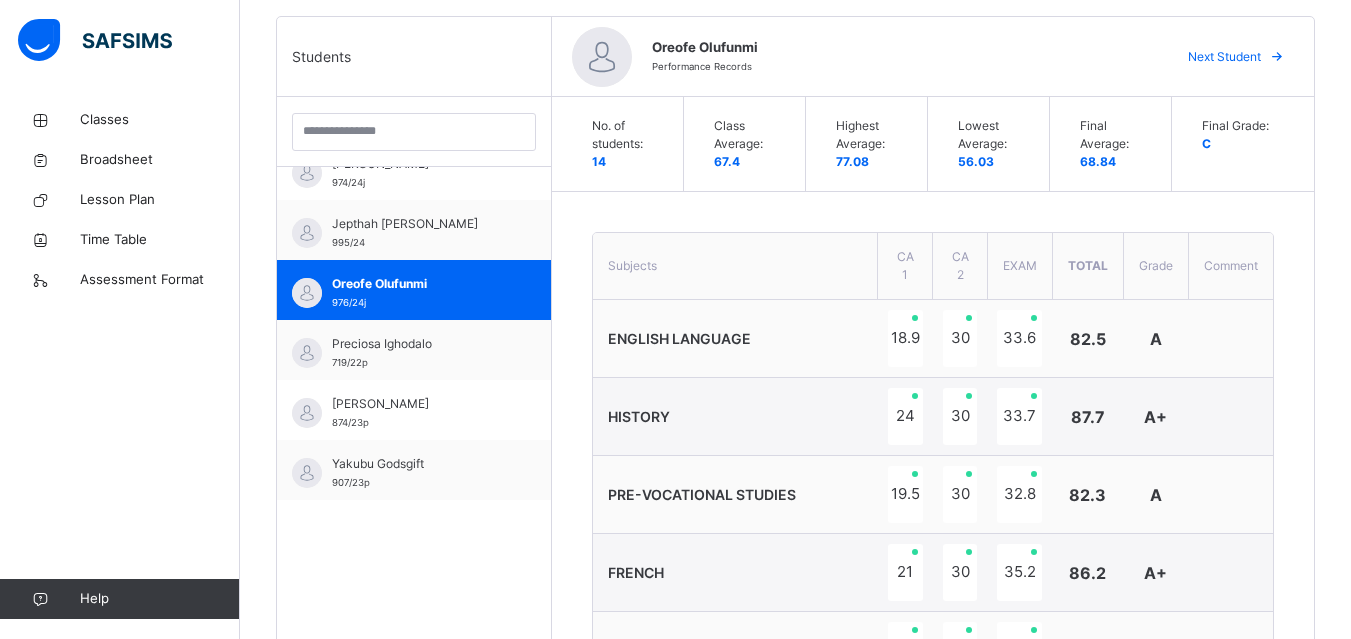 scroll, scrollTop: 410, scrollLeft: 0, axis: vertical 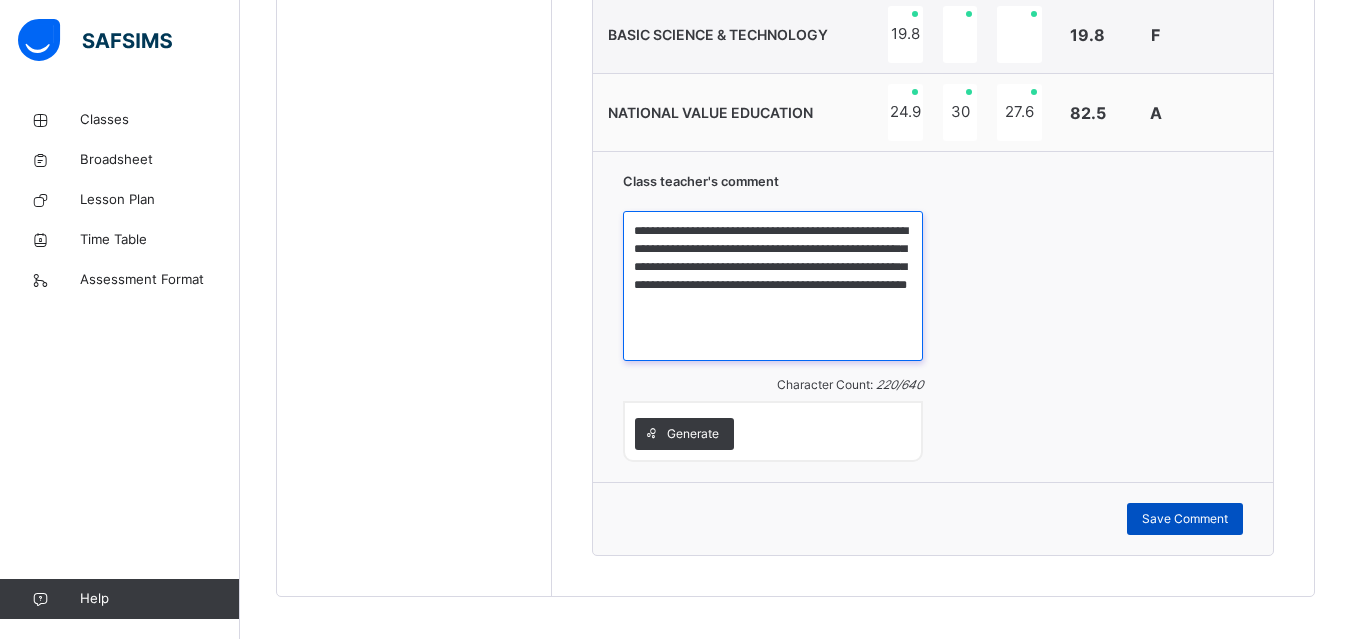 type on "**********" 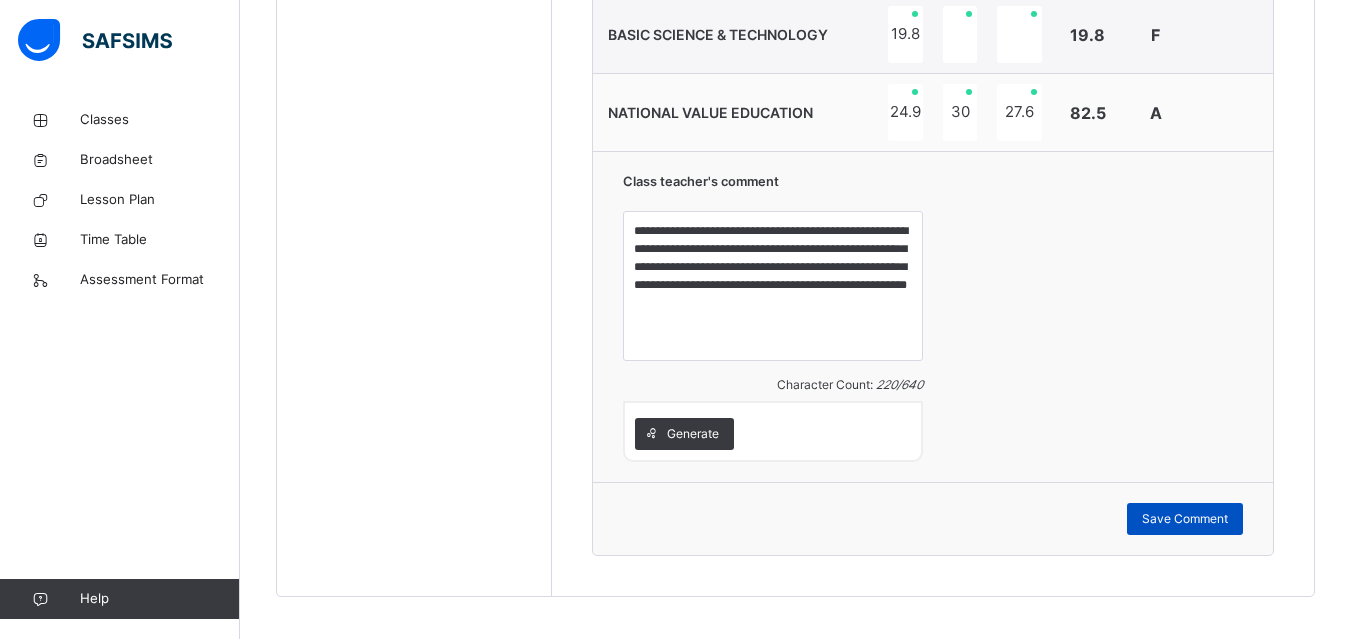 click on "Save Comment" at bounding box center (1185, 519) 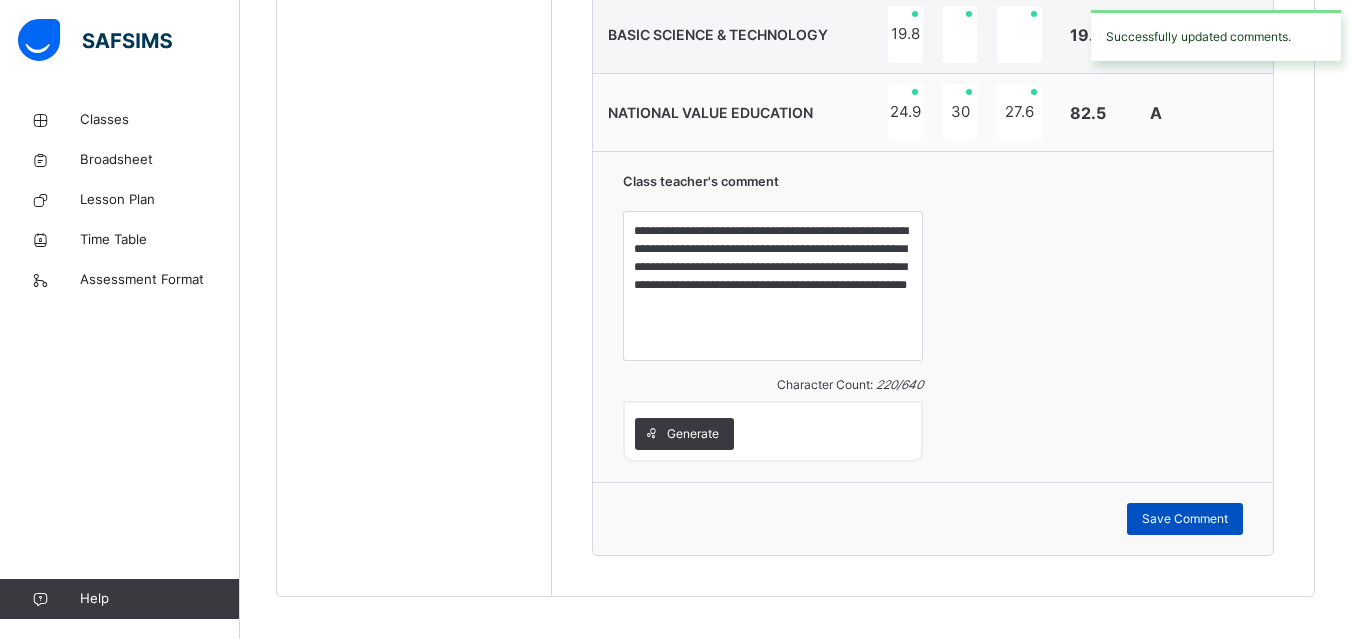 click on "Save Comment" at bounding box center [1185, 519] 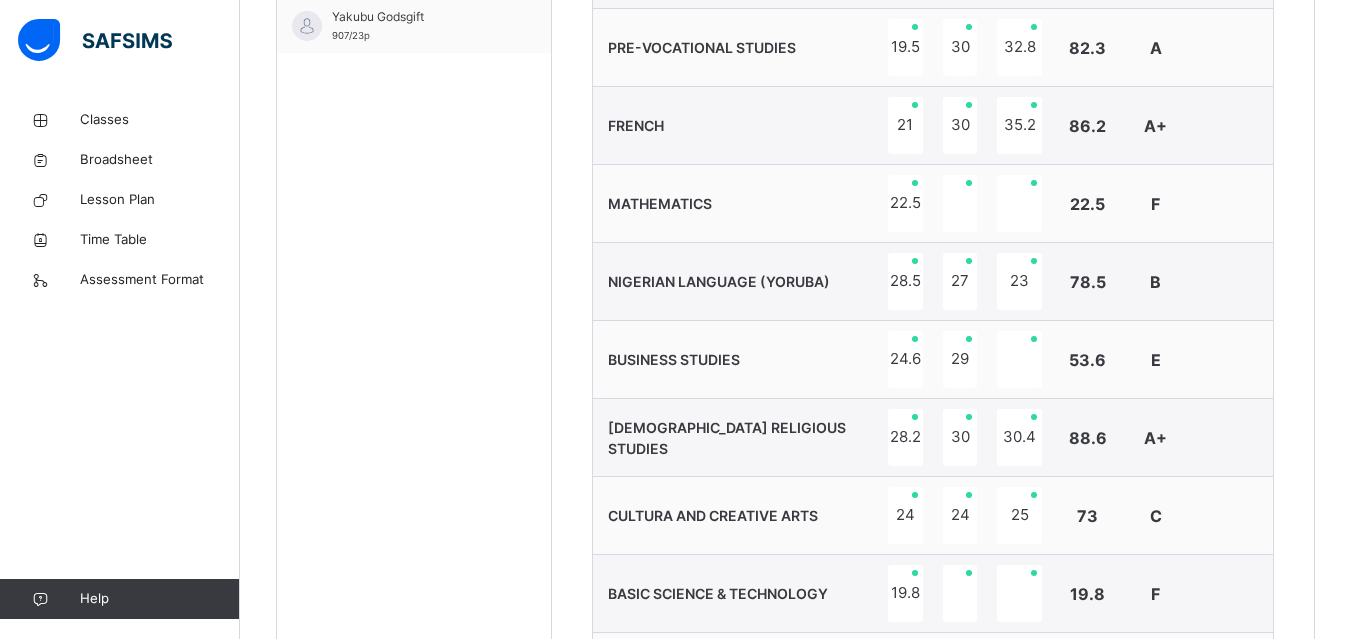 scroll, scrollTop: 391, scrollLeft: 0, axis: vertical 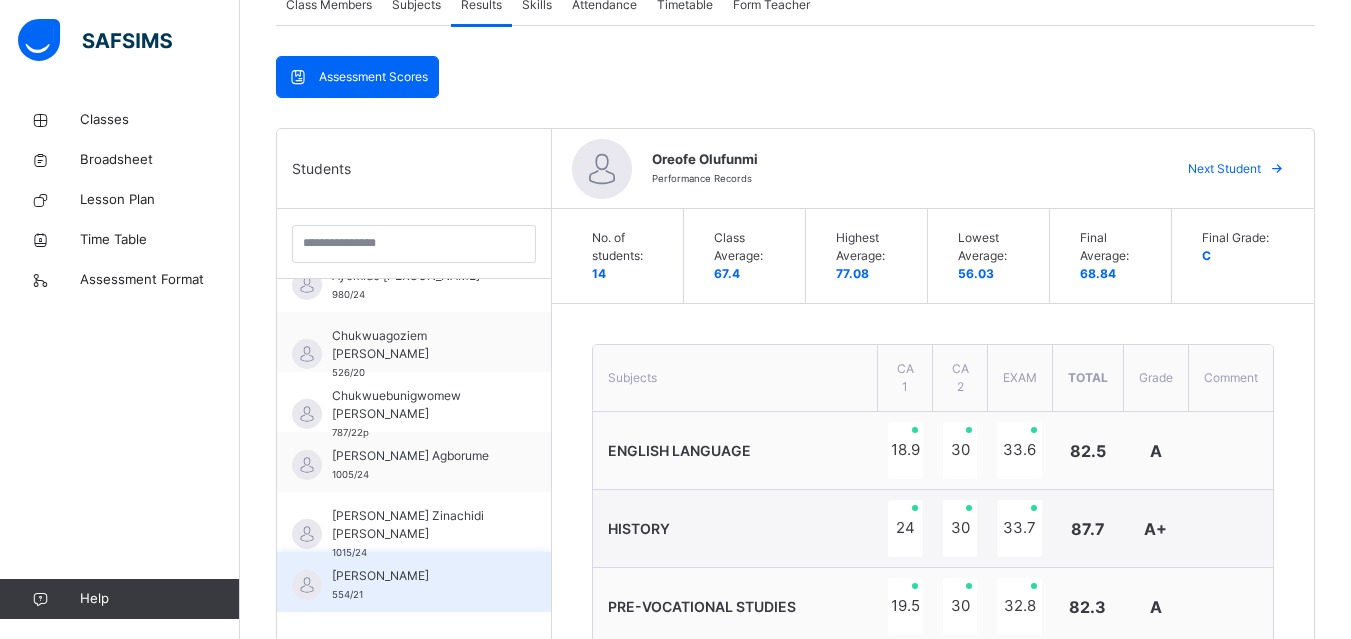 click on "[PERSON_NAME] 554/21" at bounding box center (414, 582) 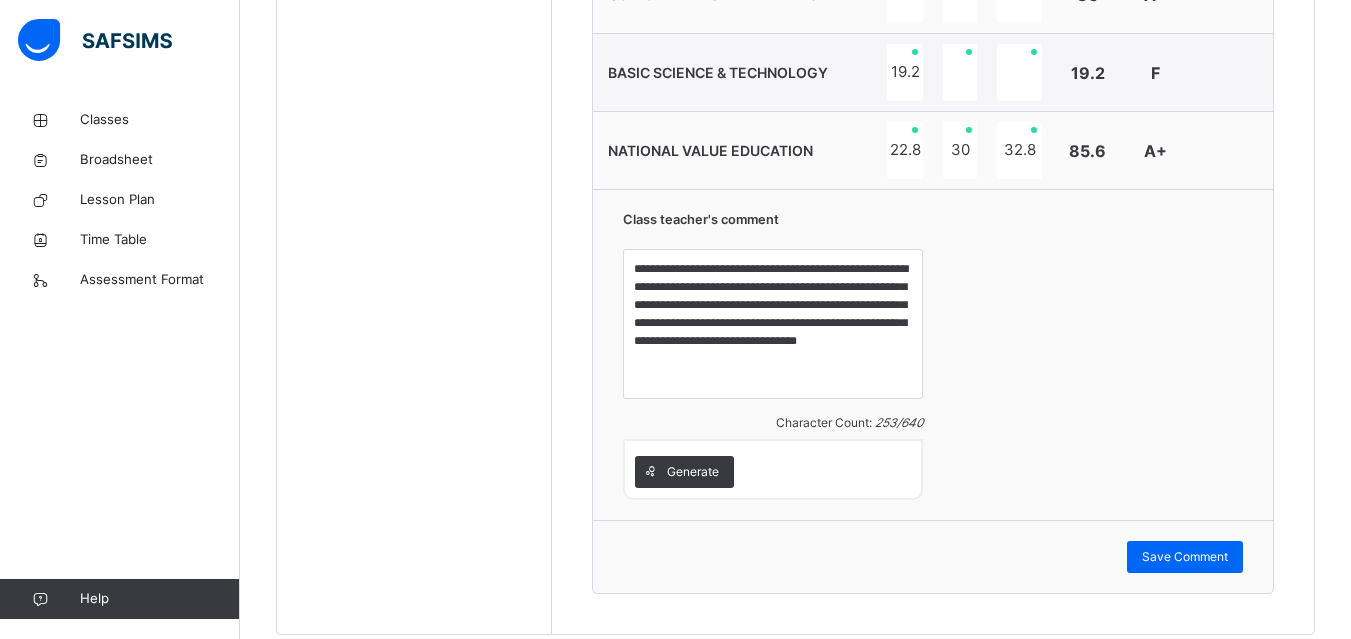 scroll, scrollTop: 1509, scrollLeft: 0, axis: vertical 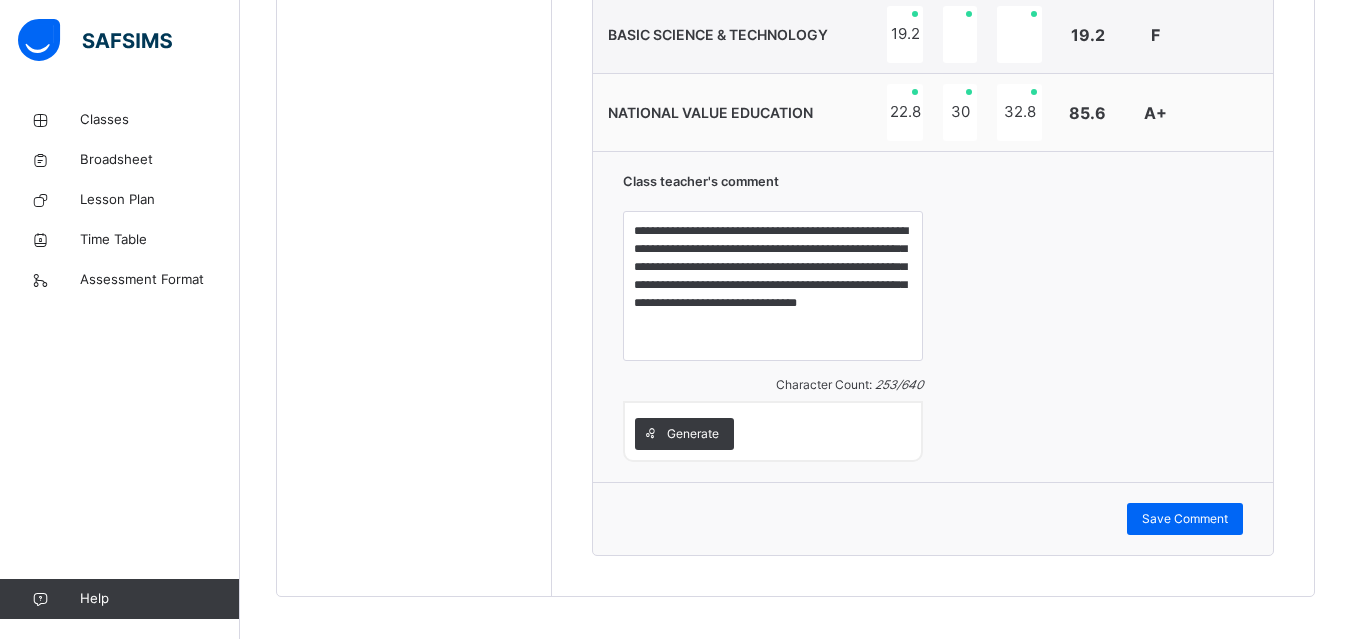 click on "Classes Broadsheet Lesson Plan Time Table Assessment Format   Help" at bounding box center [120, 359] 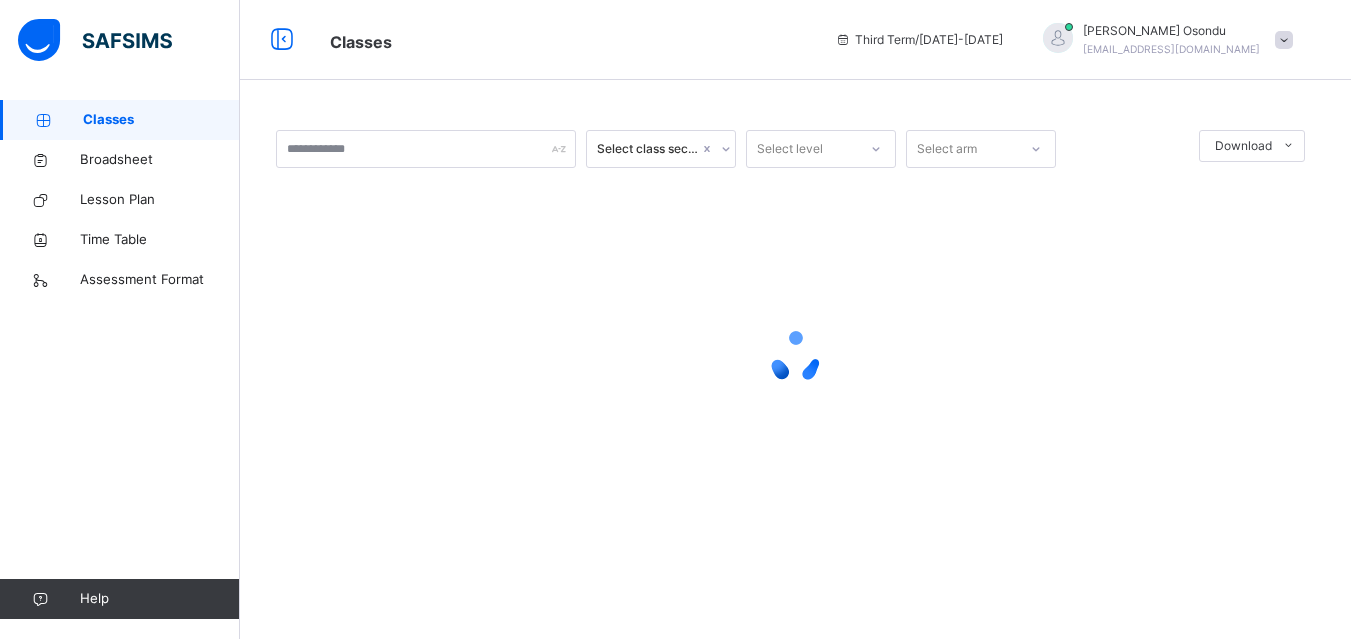scroll, scrollTop: 0, scrollLeft: 0, axis: both 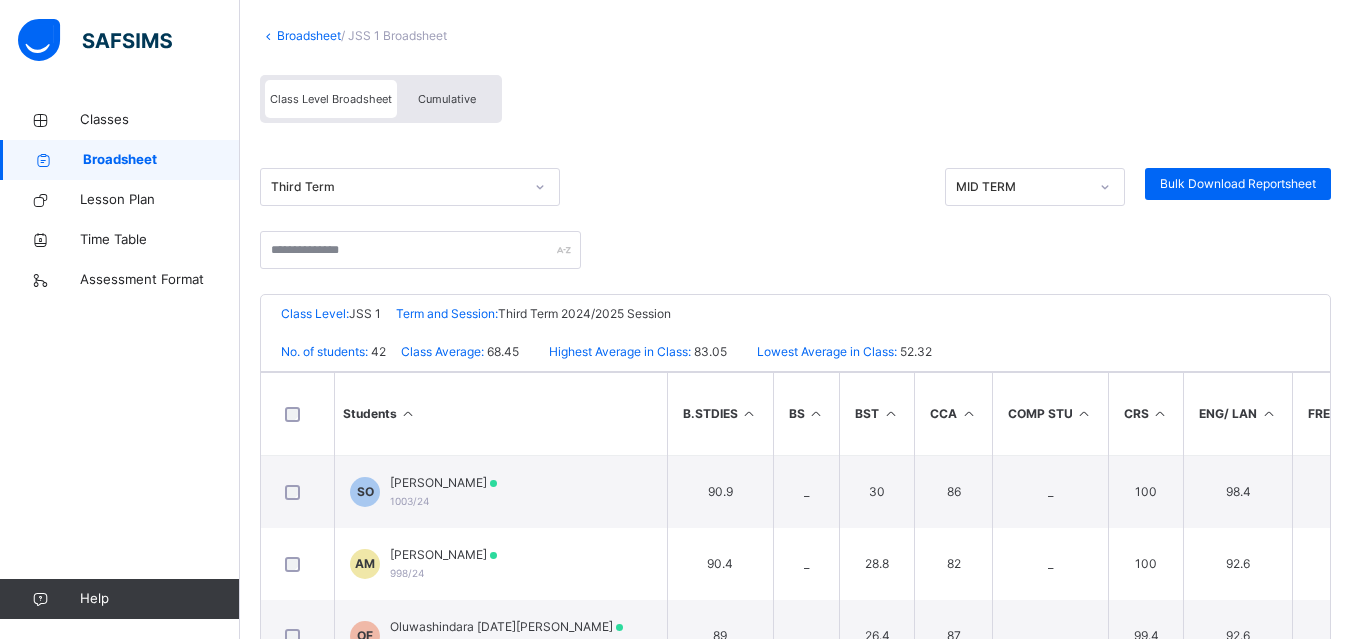click on "Cumulative" at bounding box center [447, 99] 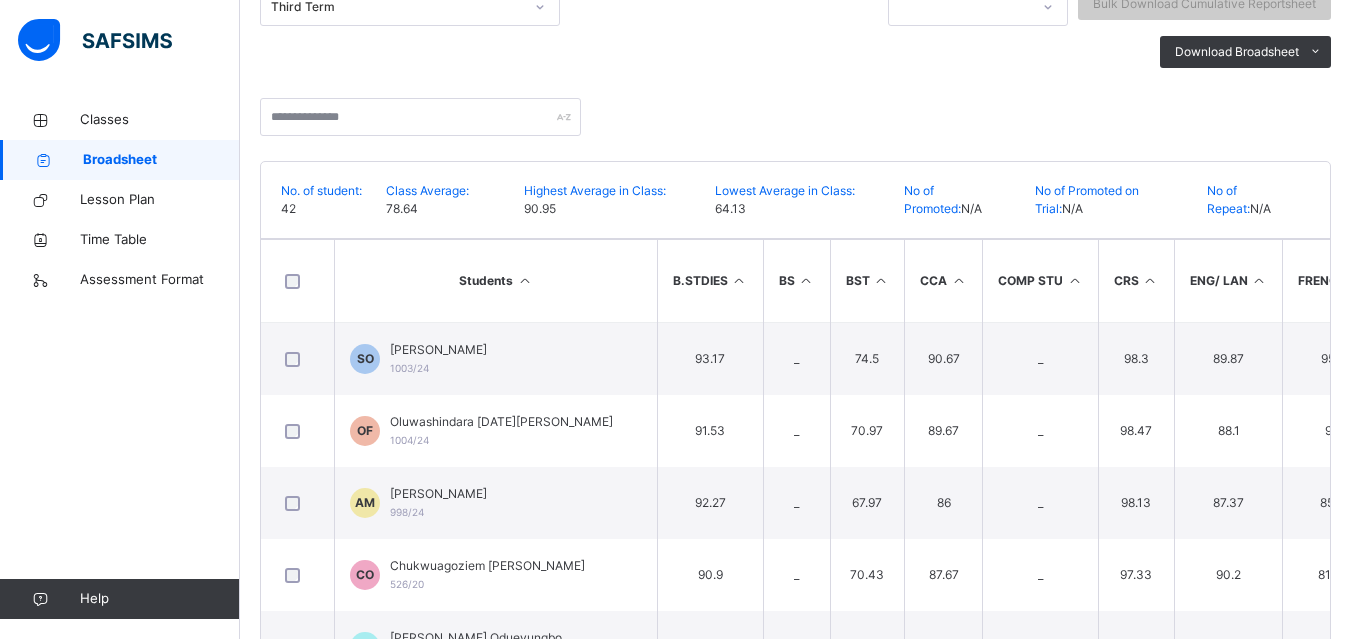 scroll, scrollTop: 320, scrollLeft: 0, axis: vertical 